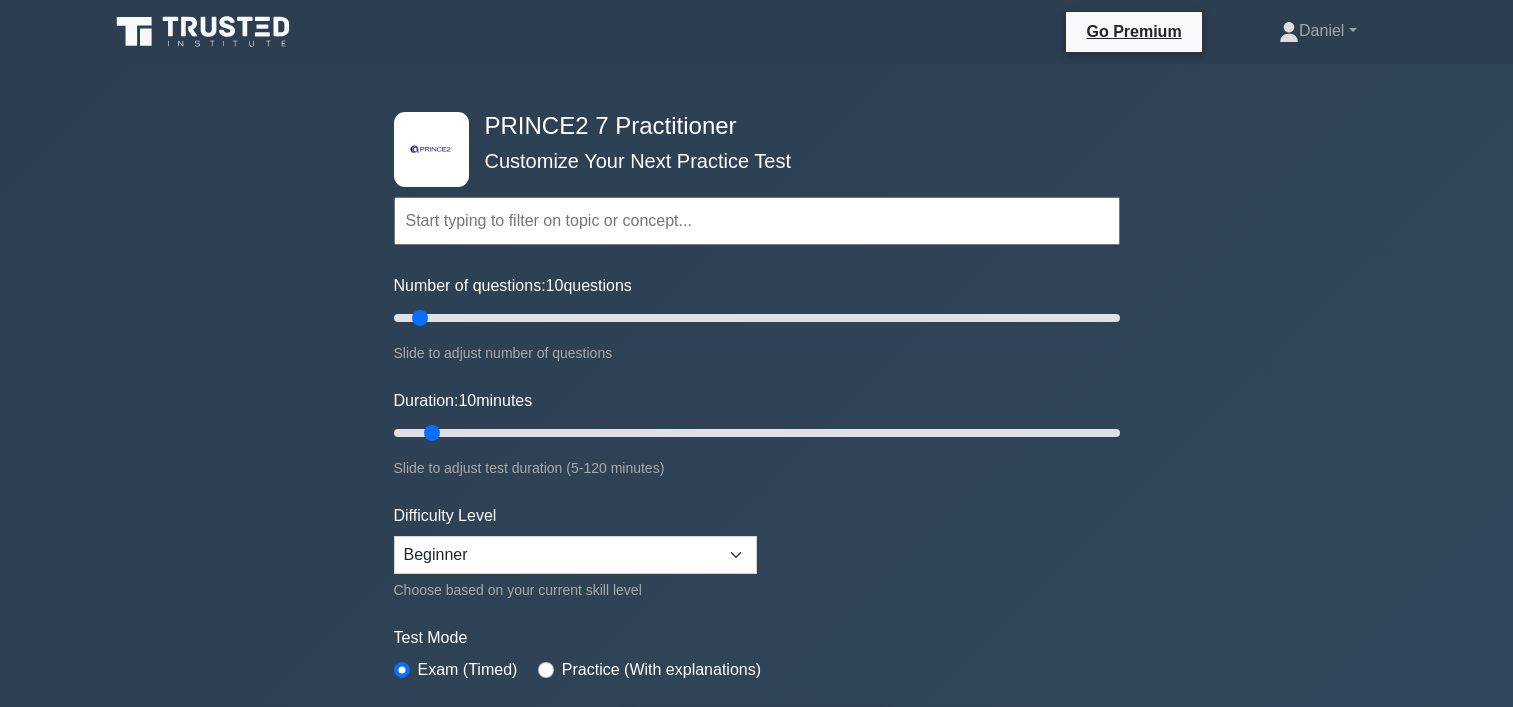 scroll, scrollTop: 0, scrollLeft: 0, axis: both 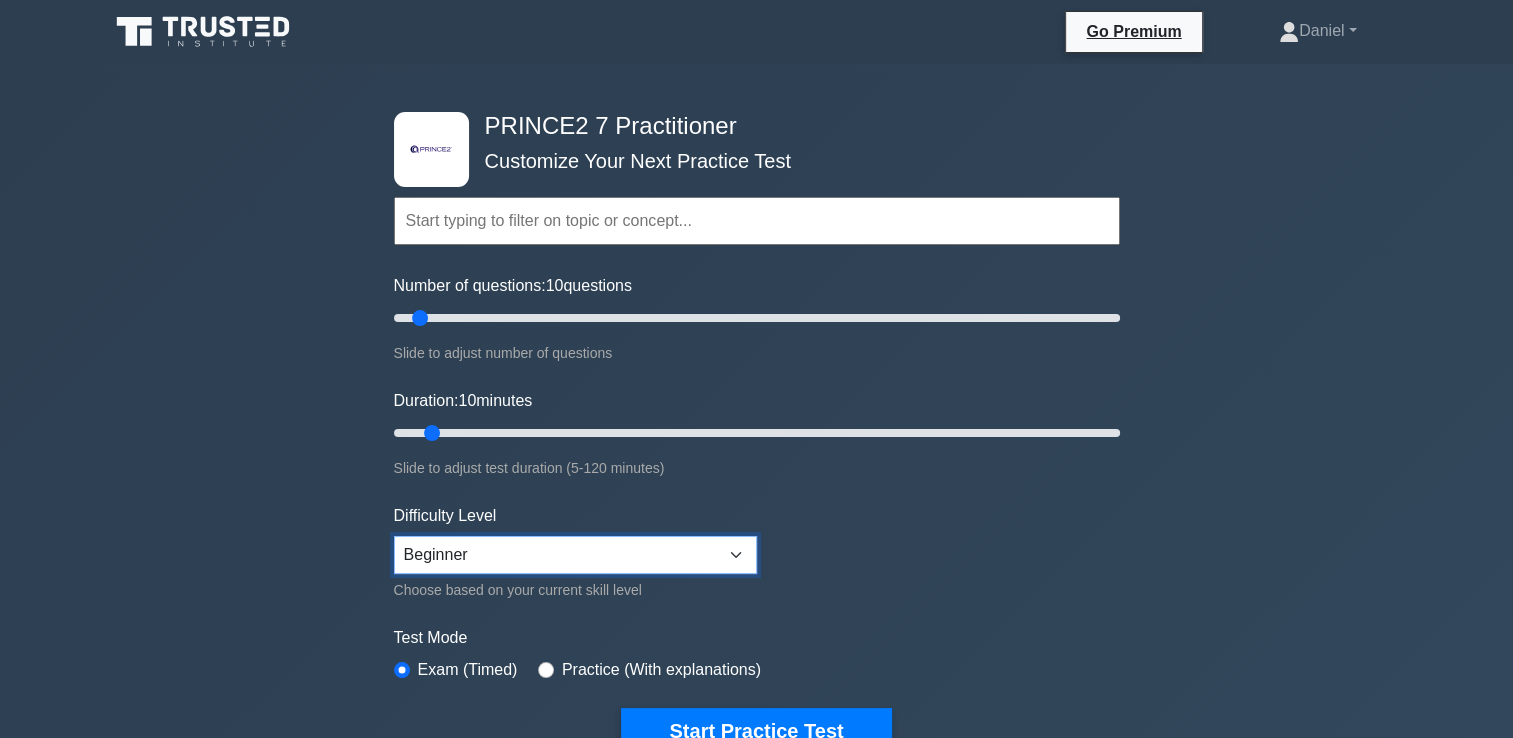 click on "Beginner
Intermediate
Expert" at bounding box center (575, 555) 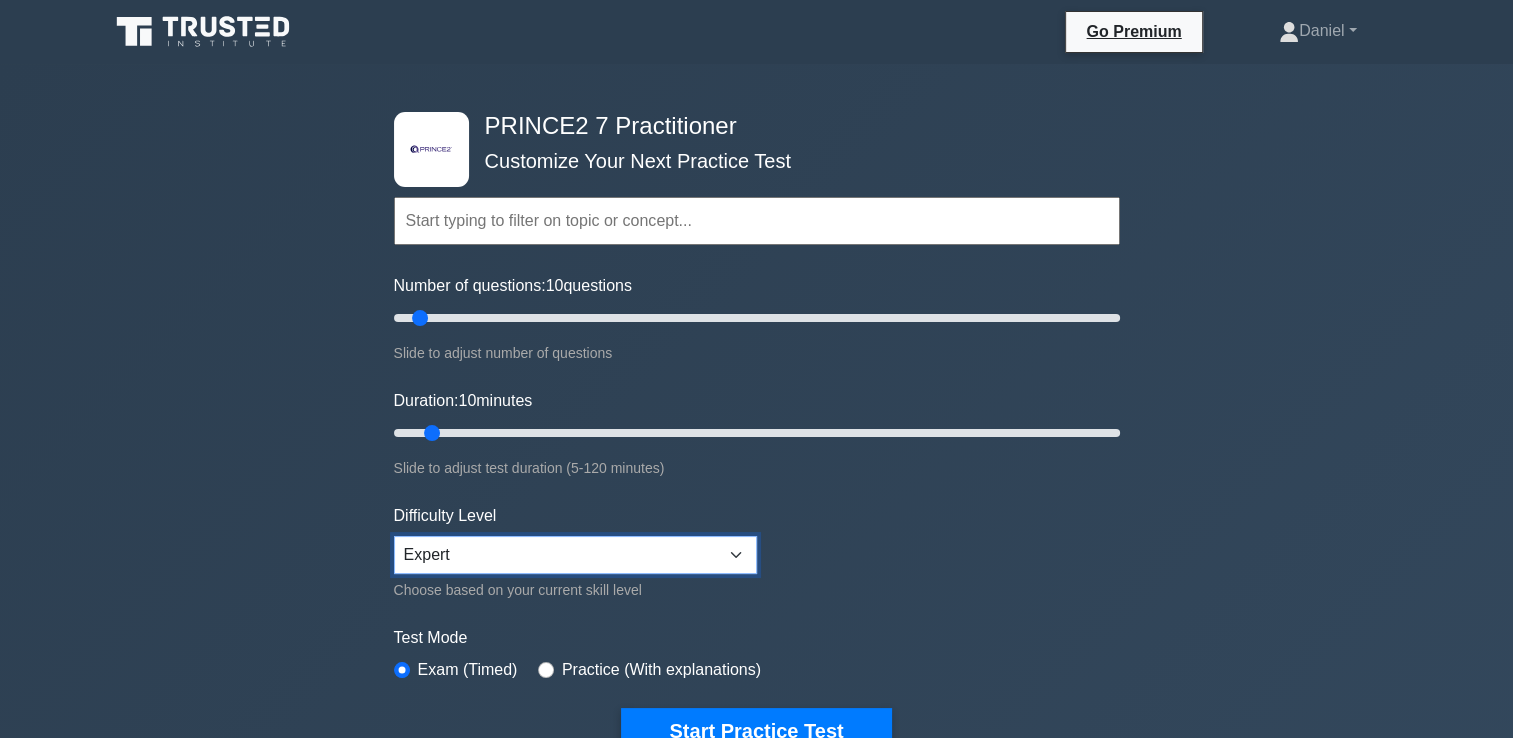 click on "Beginner
Intermediate
Expert" at bounding box center [575, 555] 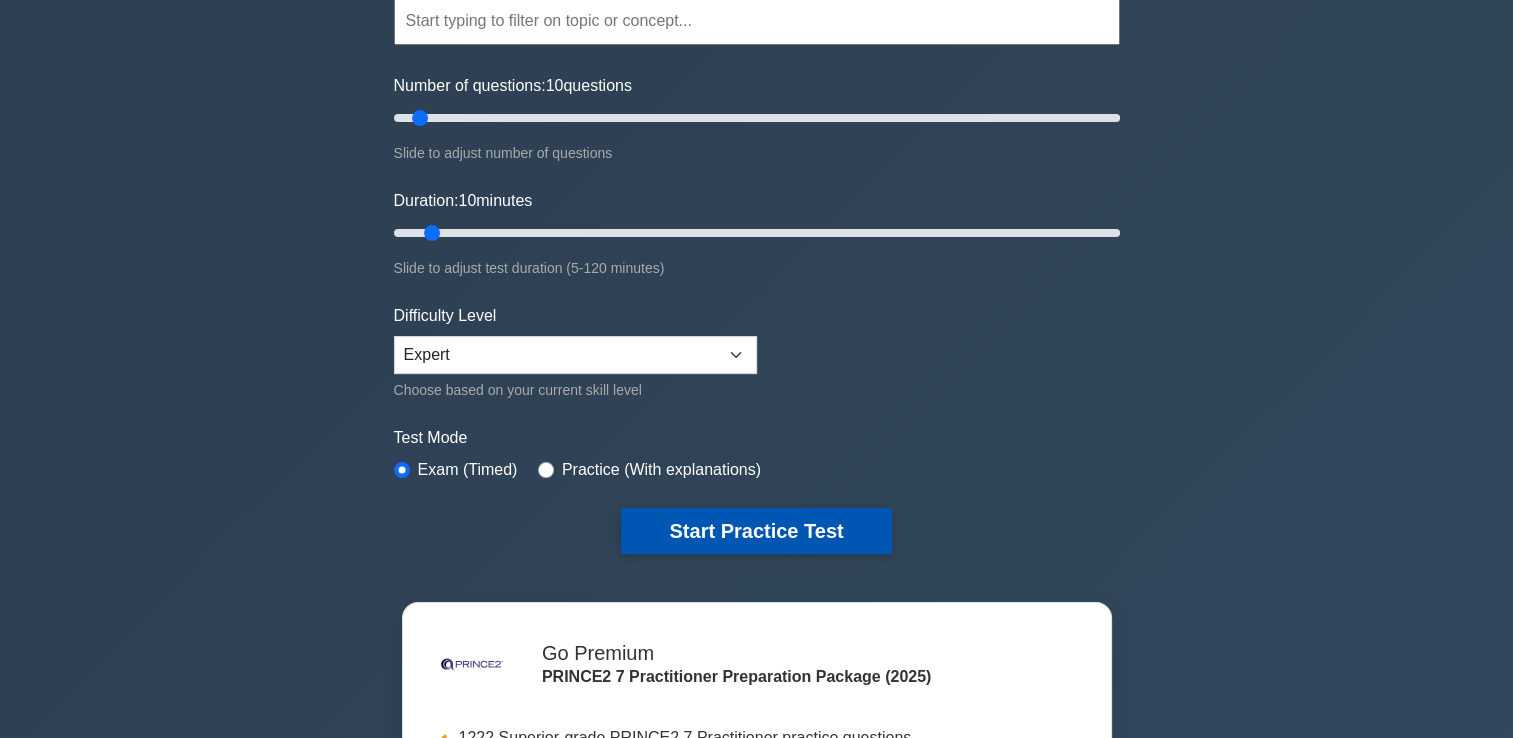 click on "Start Practice Test" at bounding box center [756, 531] 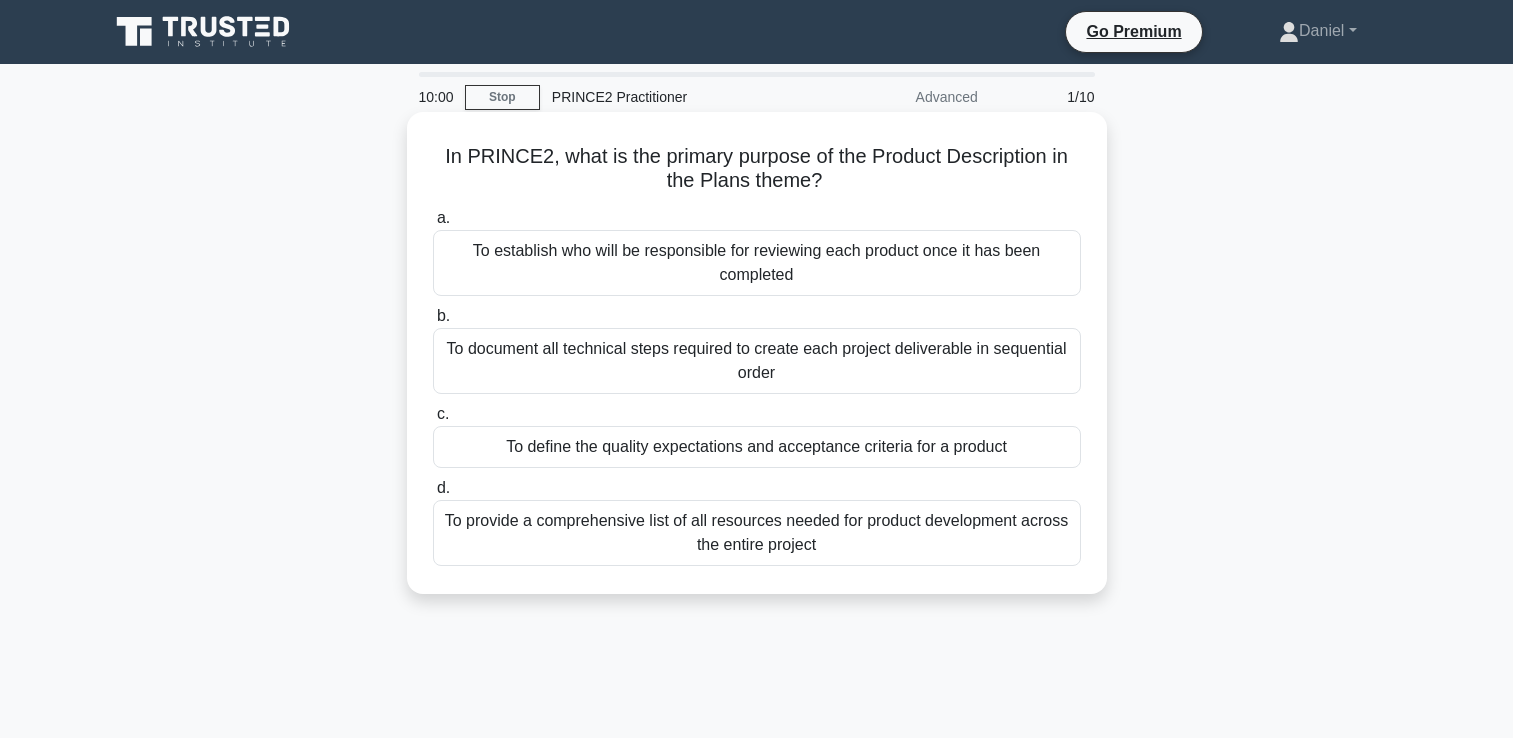 scroll, scrollTop: 0, scrollLeft: 0, axis: both 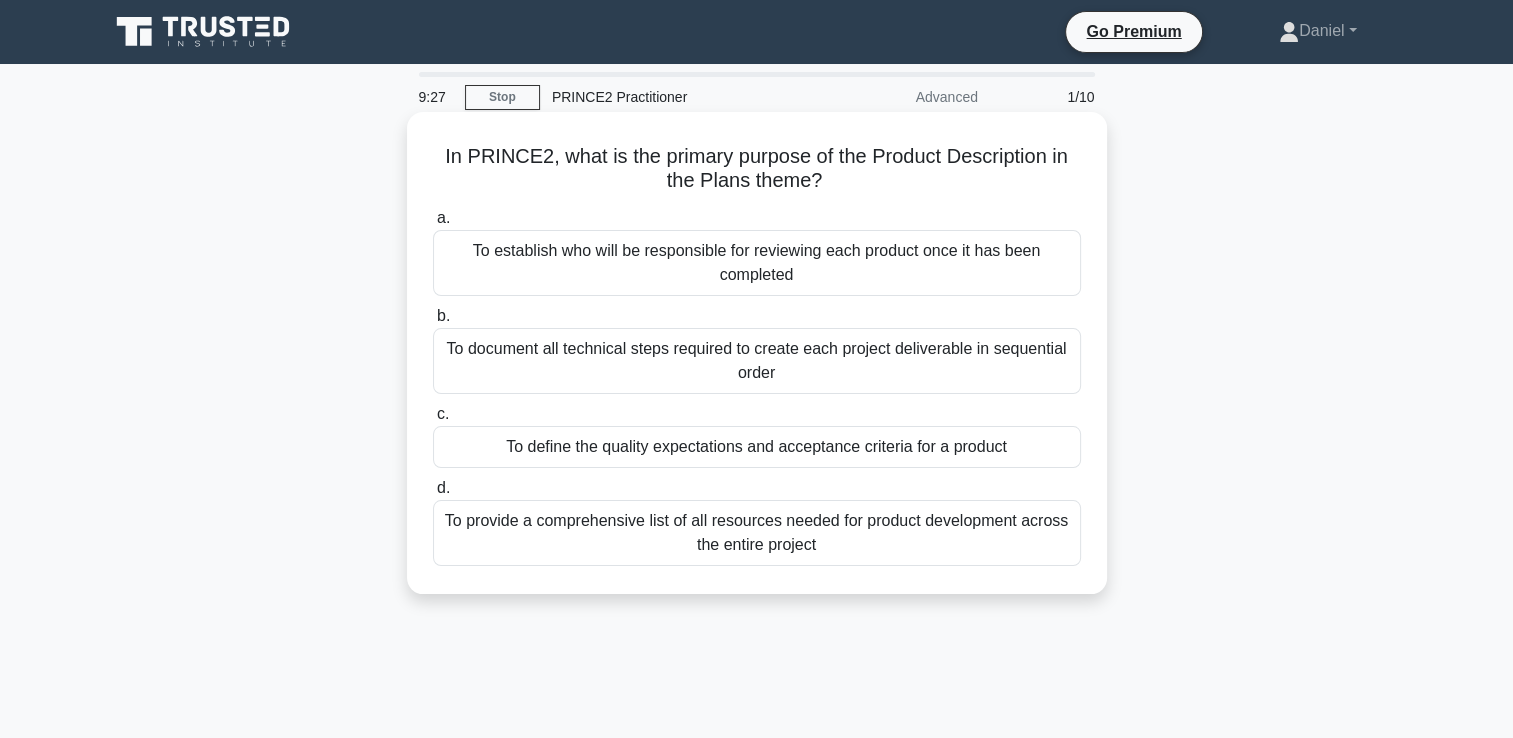 click on "To define the quality expectations and acceptance criteria for a product" at bounding box center (757, 447) 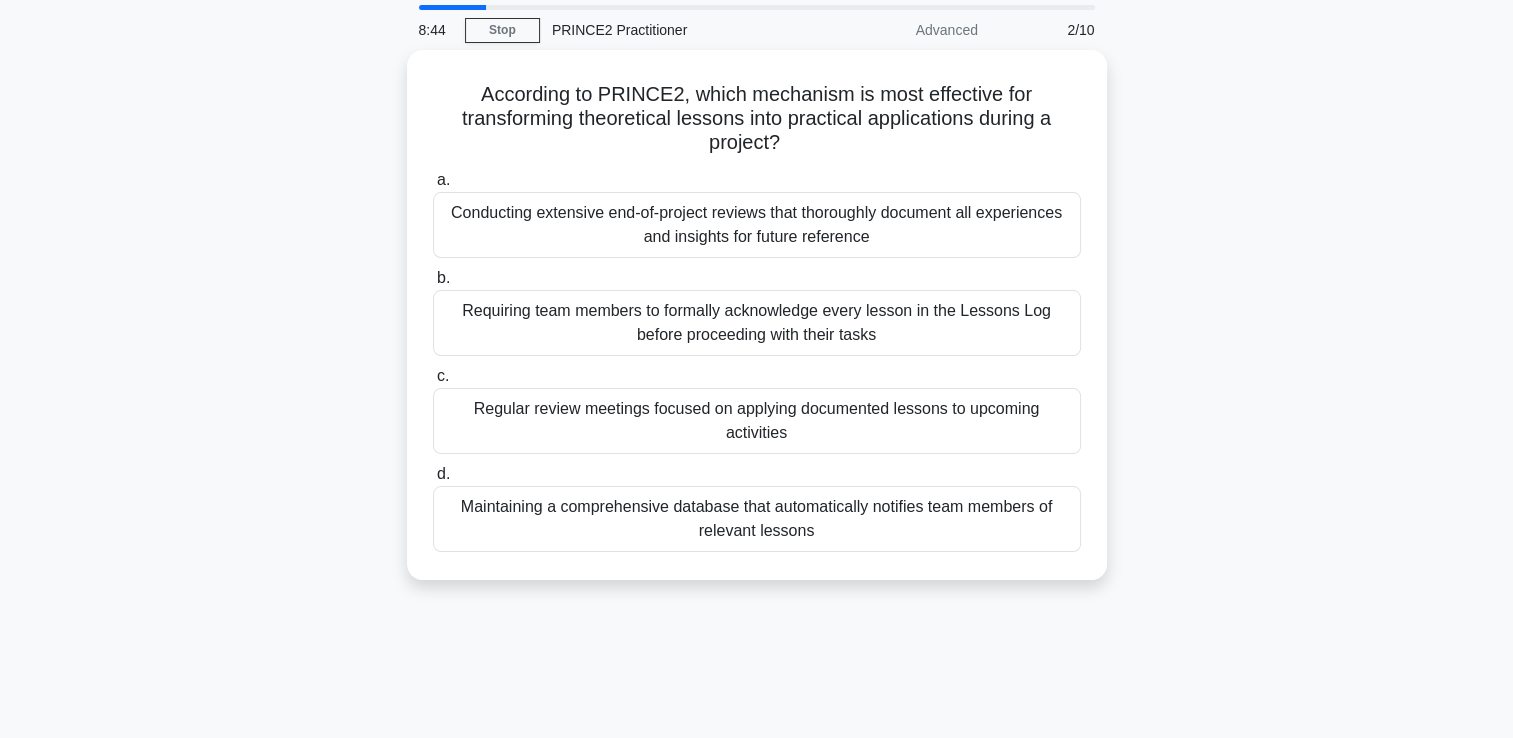 scroll, scrollTop: 100, scrollLeft: 0, axis: vertical 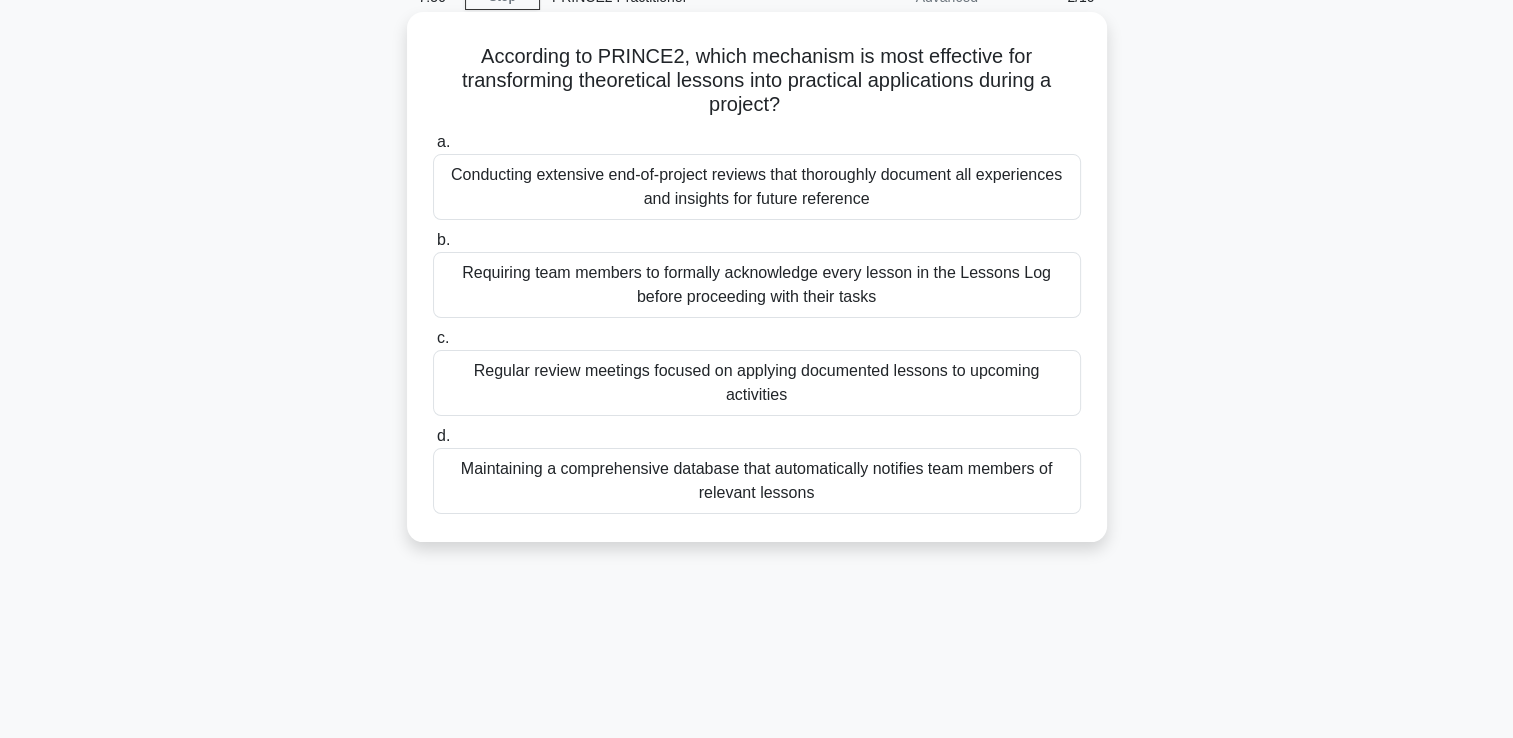 click on "Conducting extensive end-of-project reviews that thoroughly document all experiences and insights for future reference" at bounding box center (757, 187) 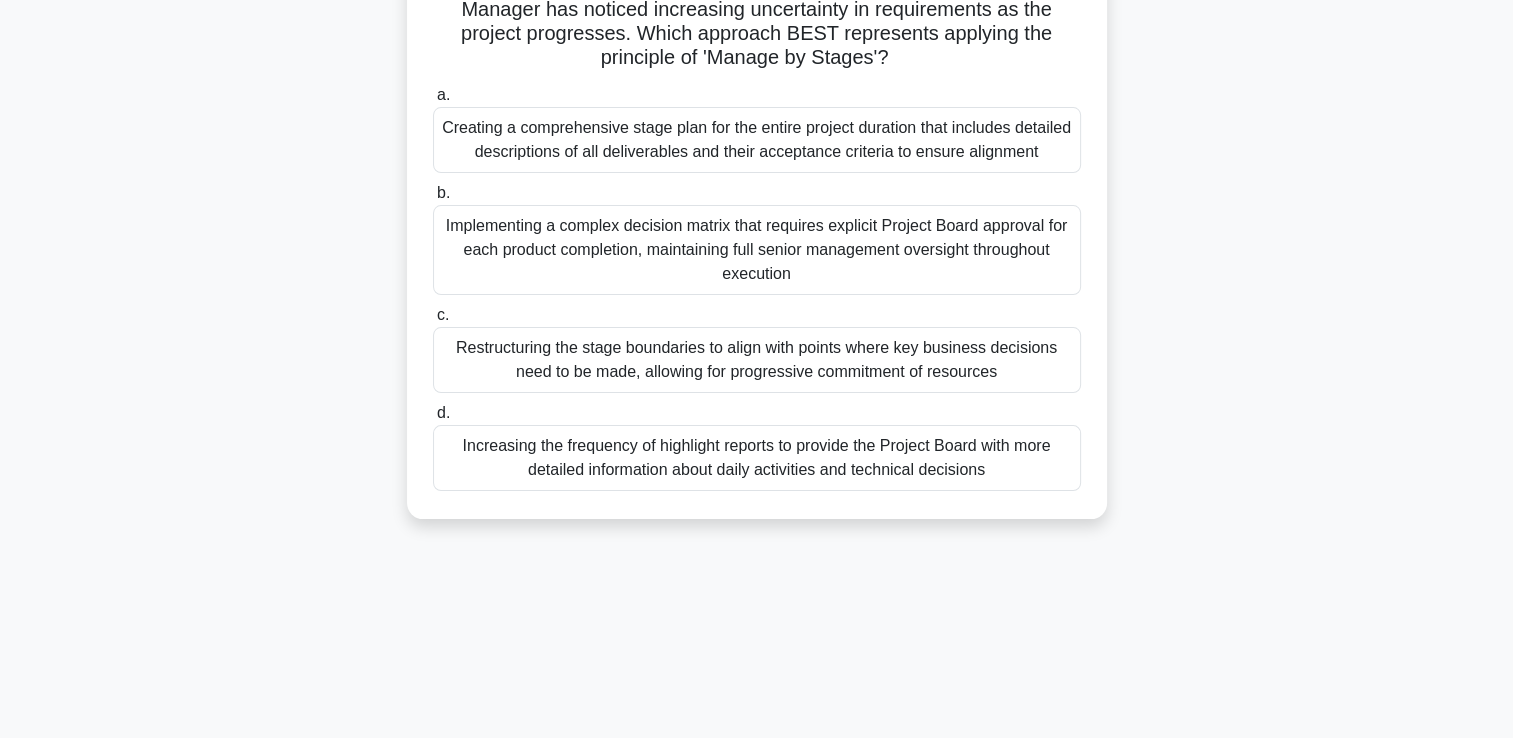 scroll, scrollTop: 100, scrollLeft: 0, axis: vertical 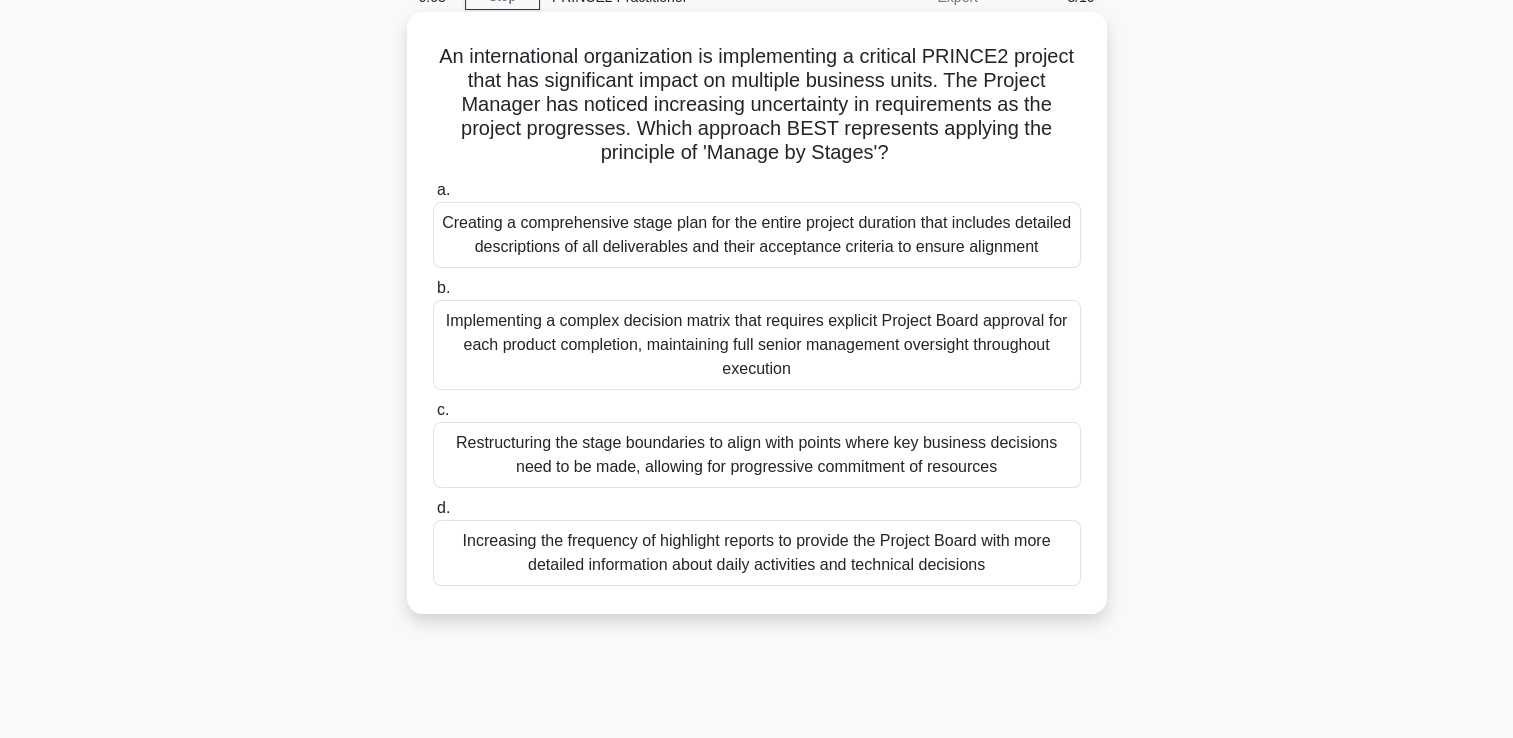 click on "Restructuring the stage boundaries to align with points where key business decisions need to be made, allowing for progressive commitment of resources" at bounding box center (757, 455) 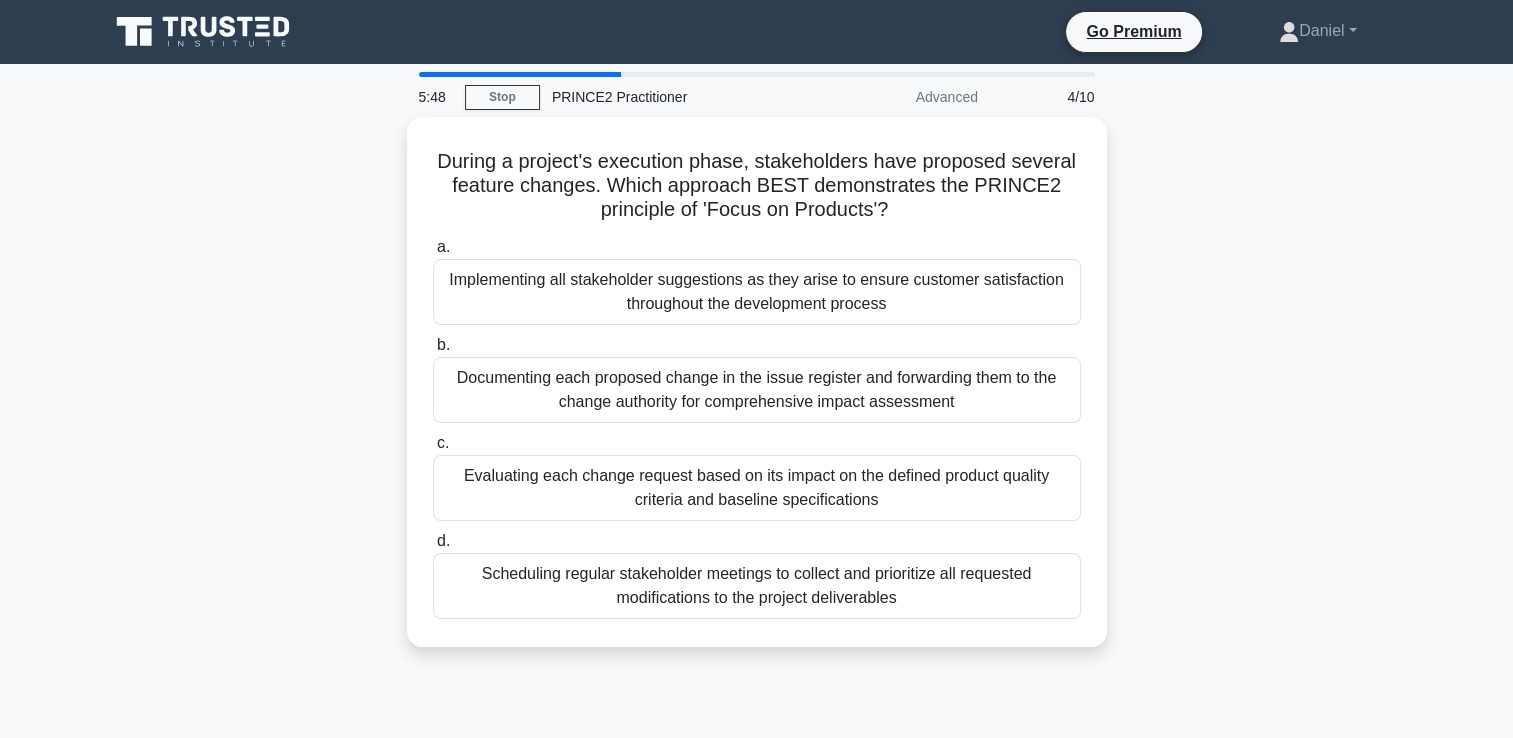 scroll, scrollTop: 100, scrollLeft: 0, axis: vertical 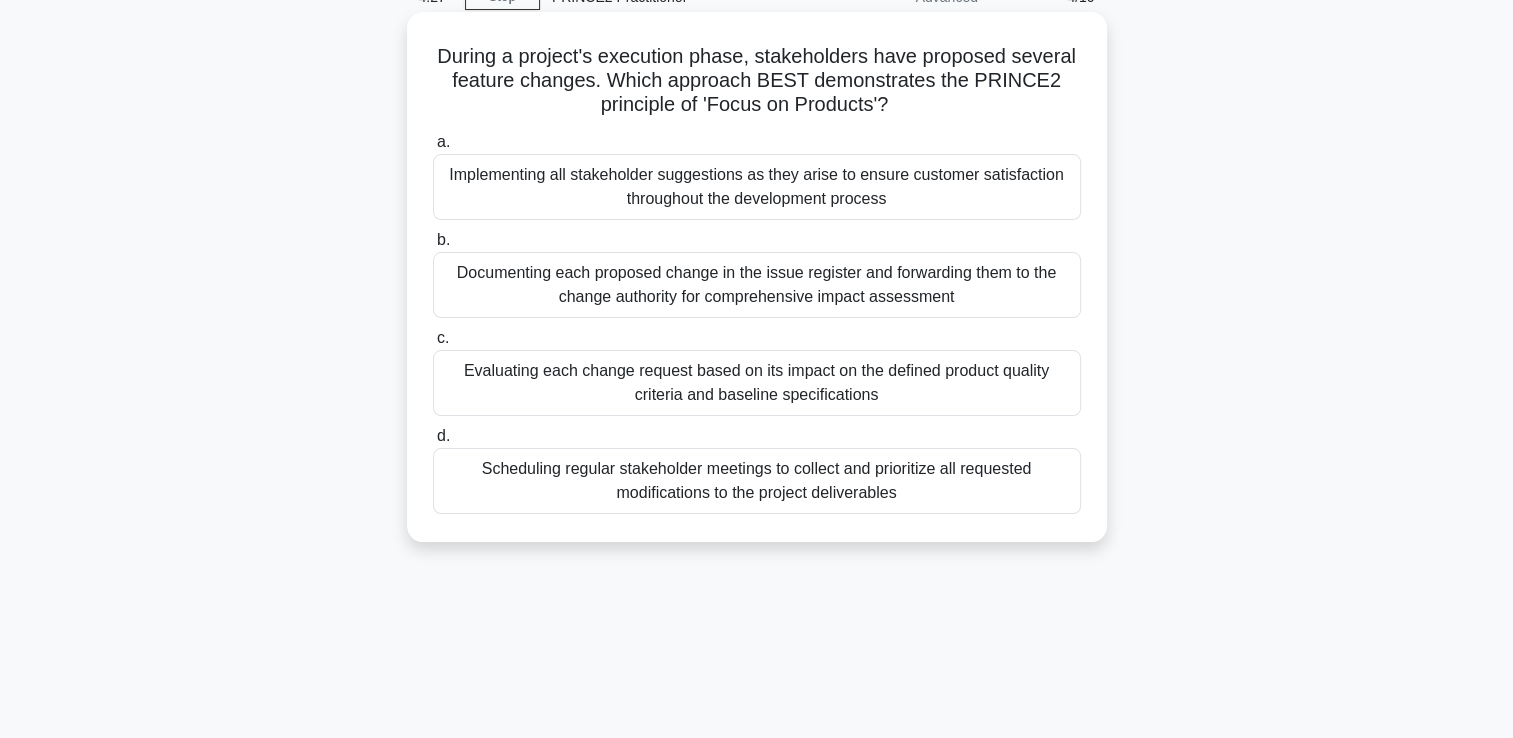 click on "Evaluating each change request based on its impact on the defined product quality criteria and baseline specifications" at bounding box center [757, 383] 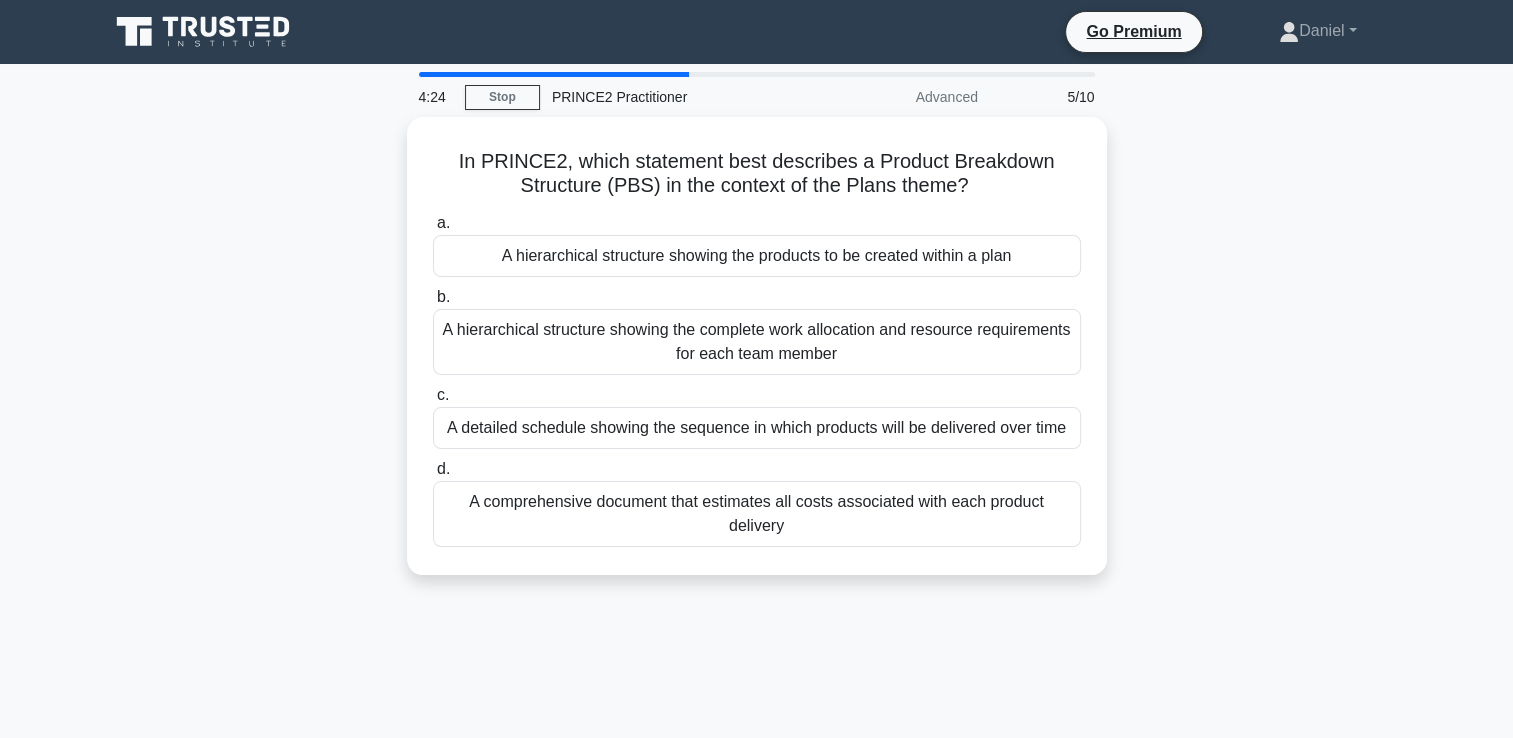 scroll, scrollTop: 100, scrollLeft: 0, axis: vertical 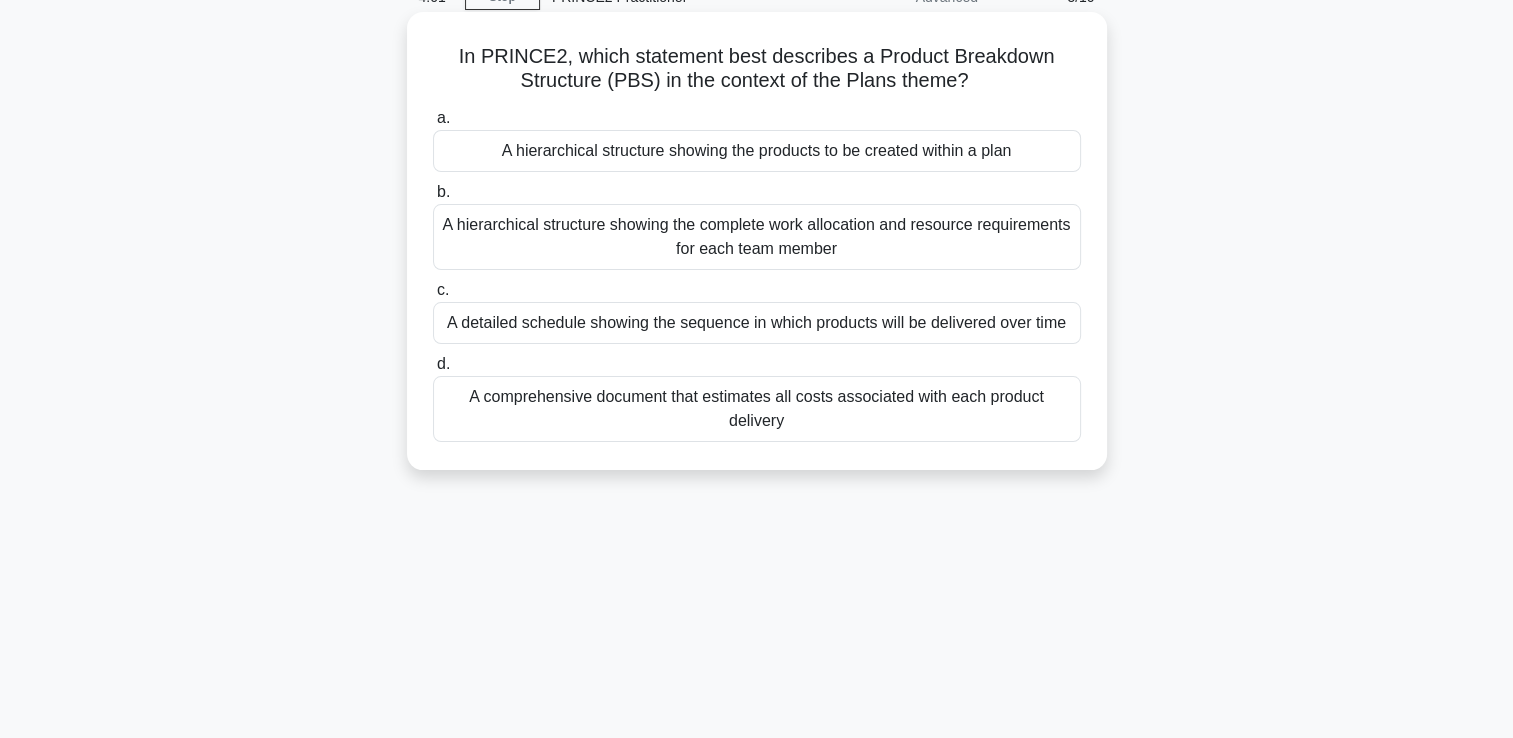 click on "A hierarchical structure showing the complete work allocation and resource requirements for each team member" at bounding box center [757, 237] 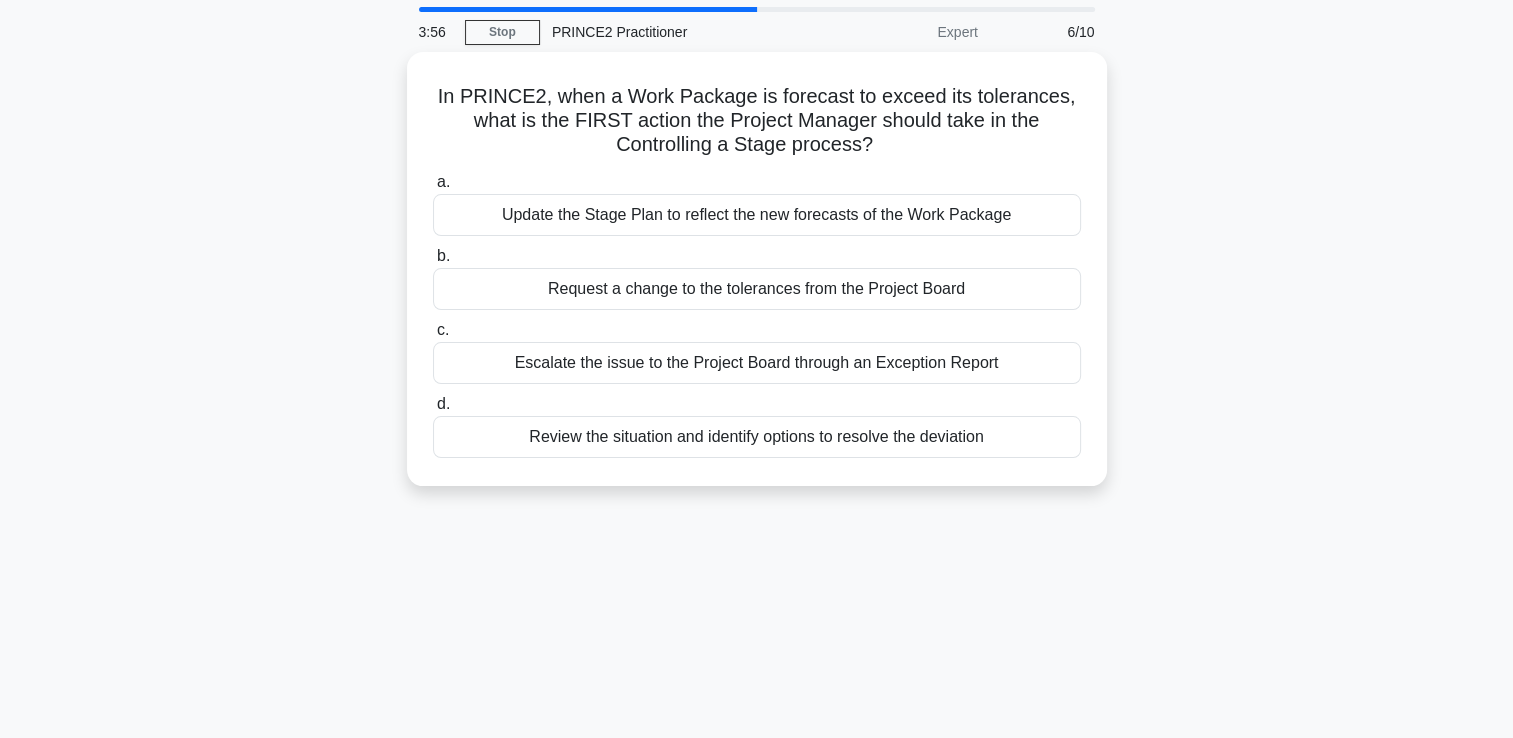 scroll, scrollTop: 100, scrollLeft: 0, axis: vertical 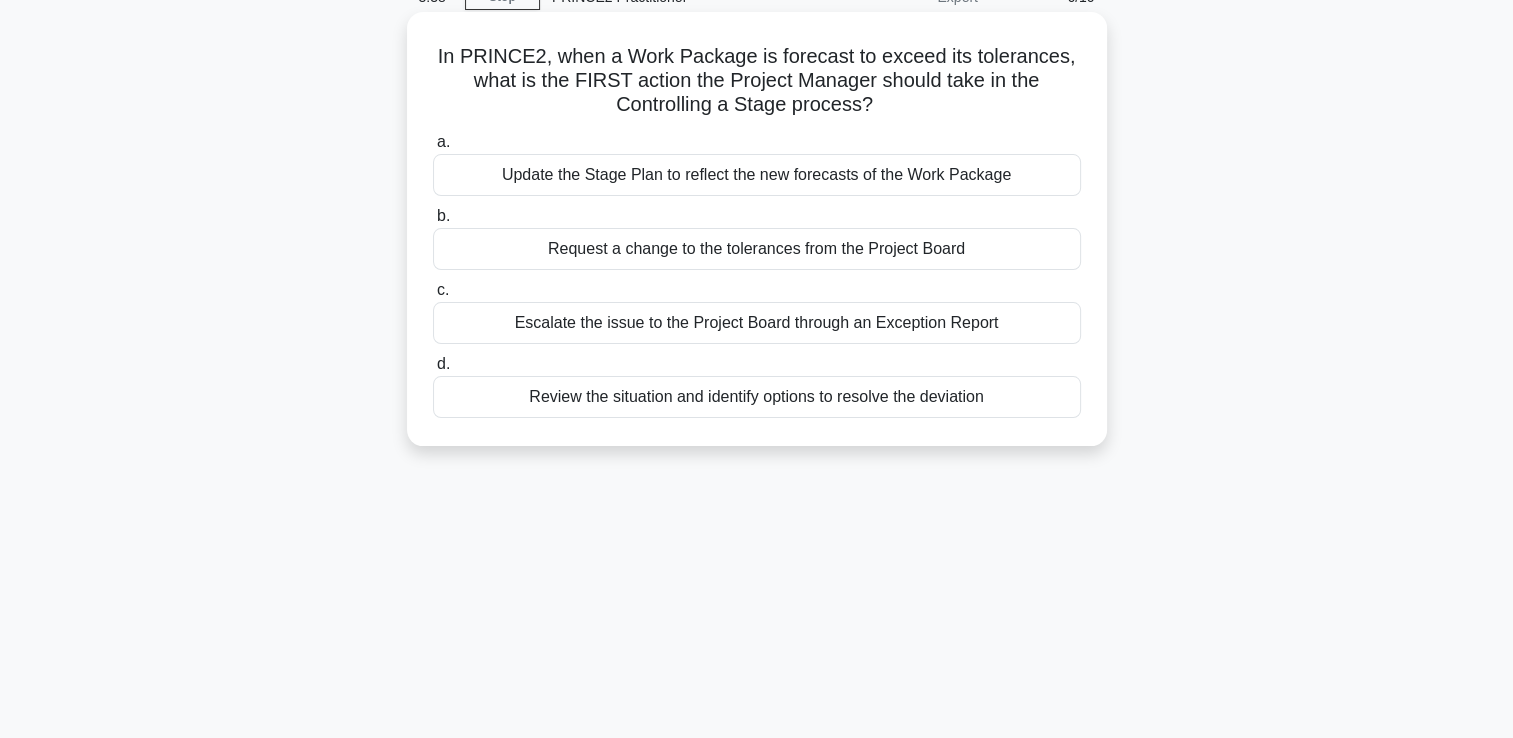 click on "Review the situation and identify options to resolve the deviation" at bounding box center (757, 397) 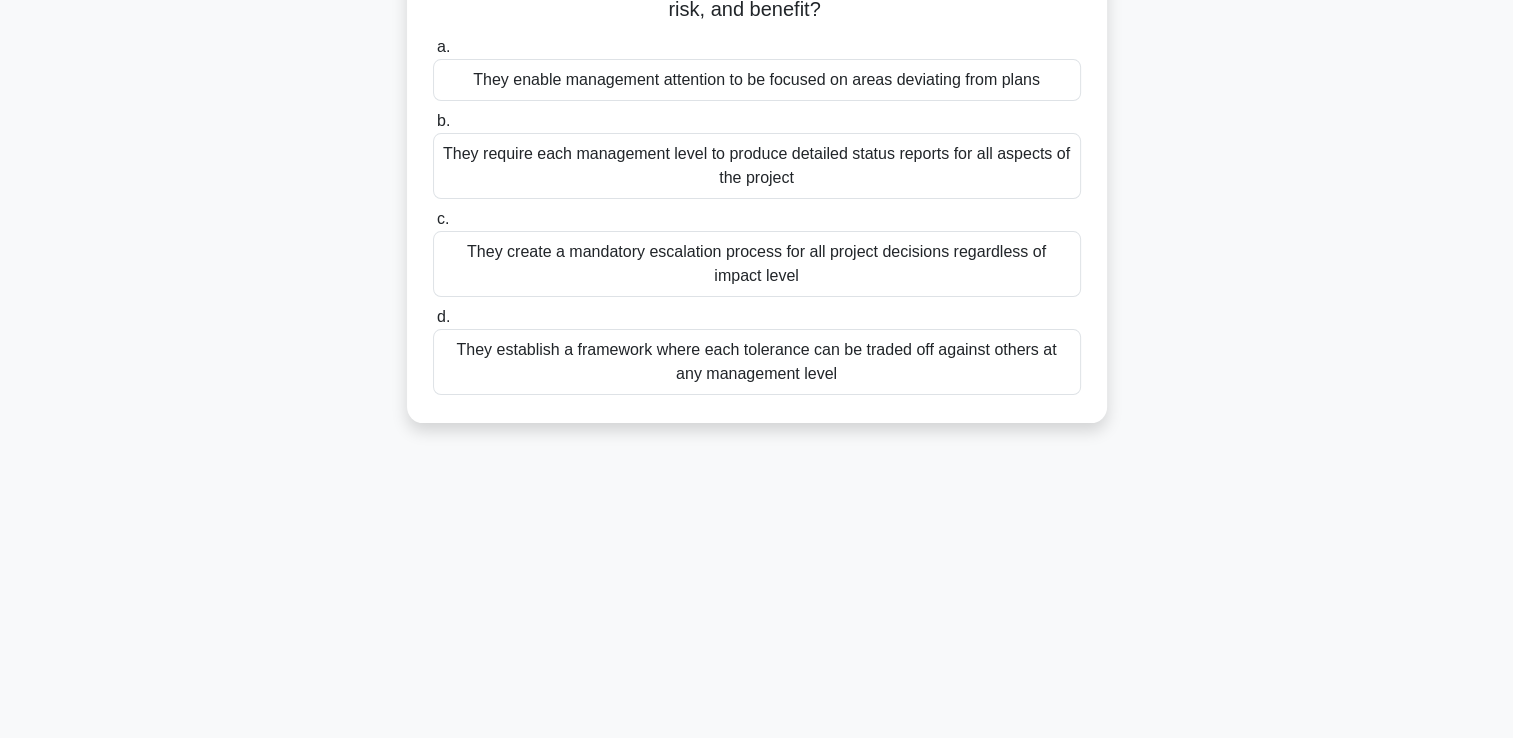 scroll, scrollTop: 100, scrollLeft: 0, axis: vertical 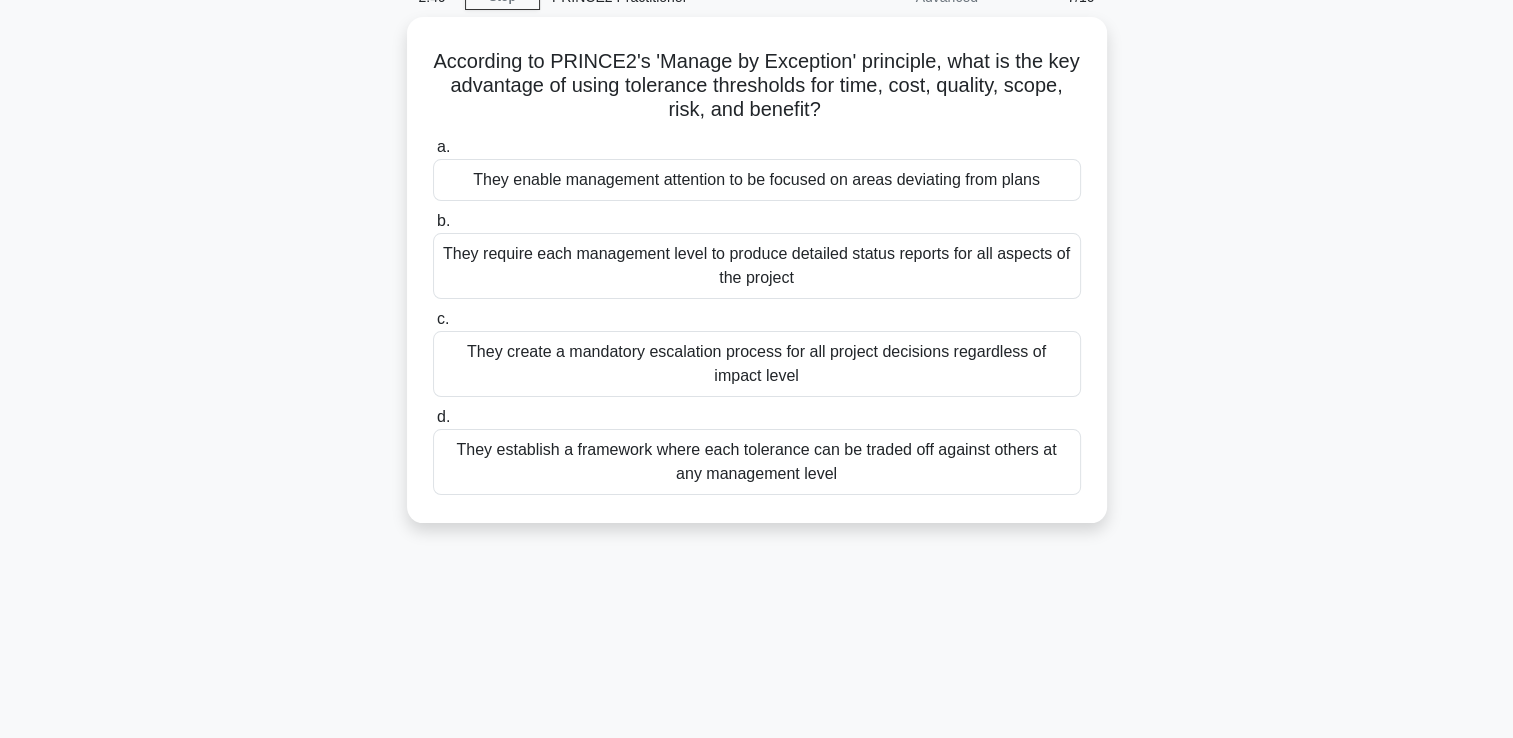 click on "They establish a framework where each tolerance can be traded off against others at any management level" at bounding box center (757, 462) 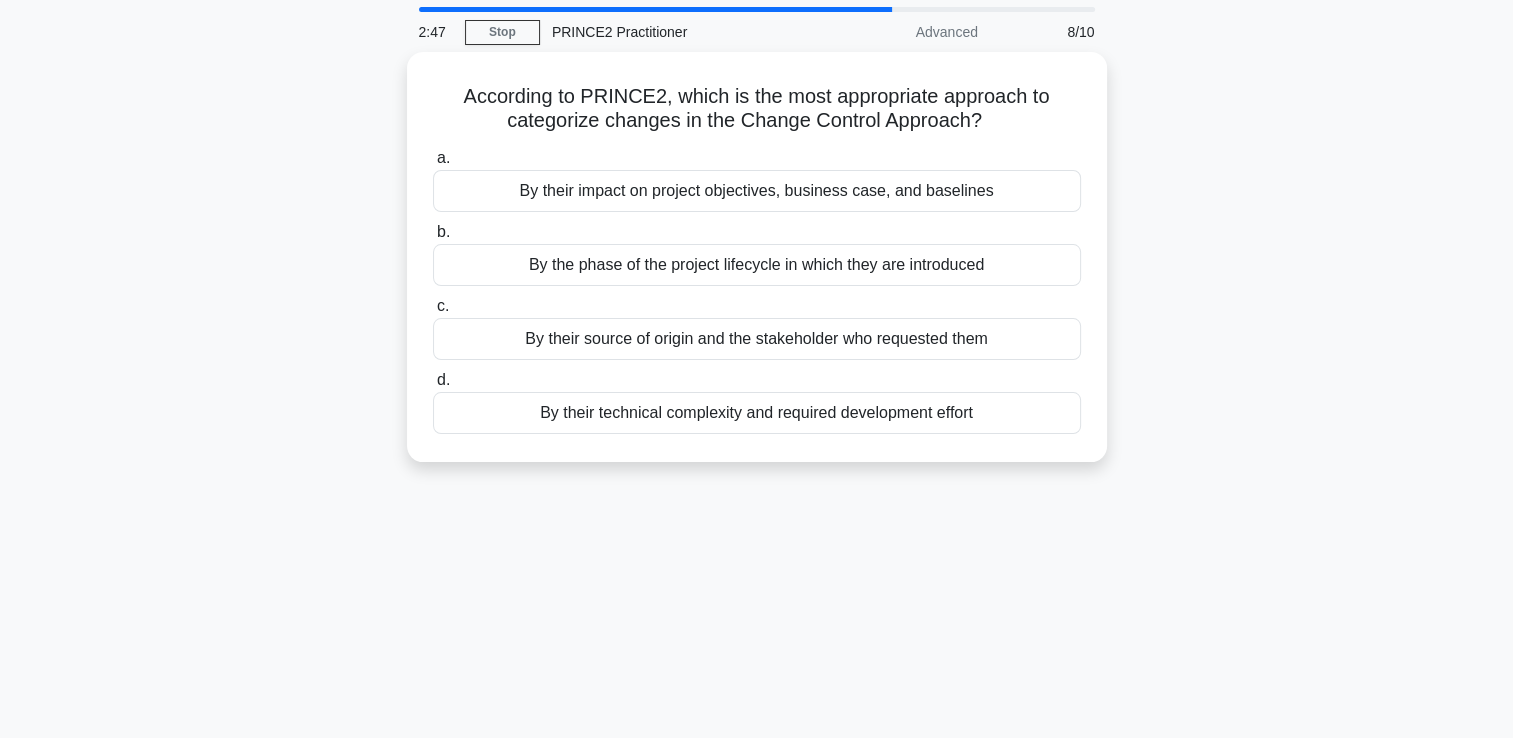 scroll, scrollTop: 100, scrollLeft: 0, axis: vertical 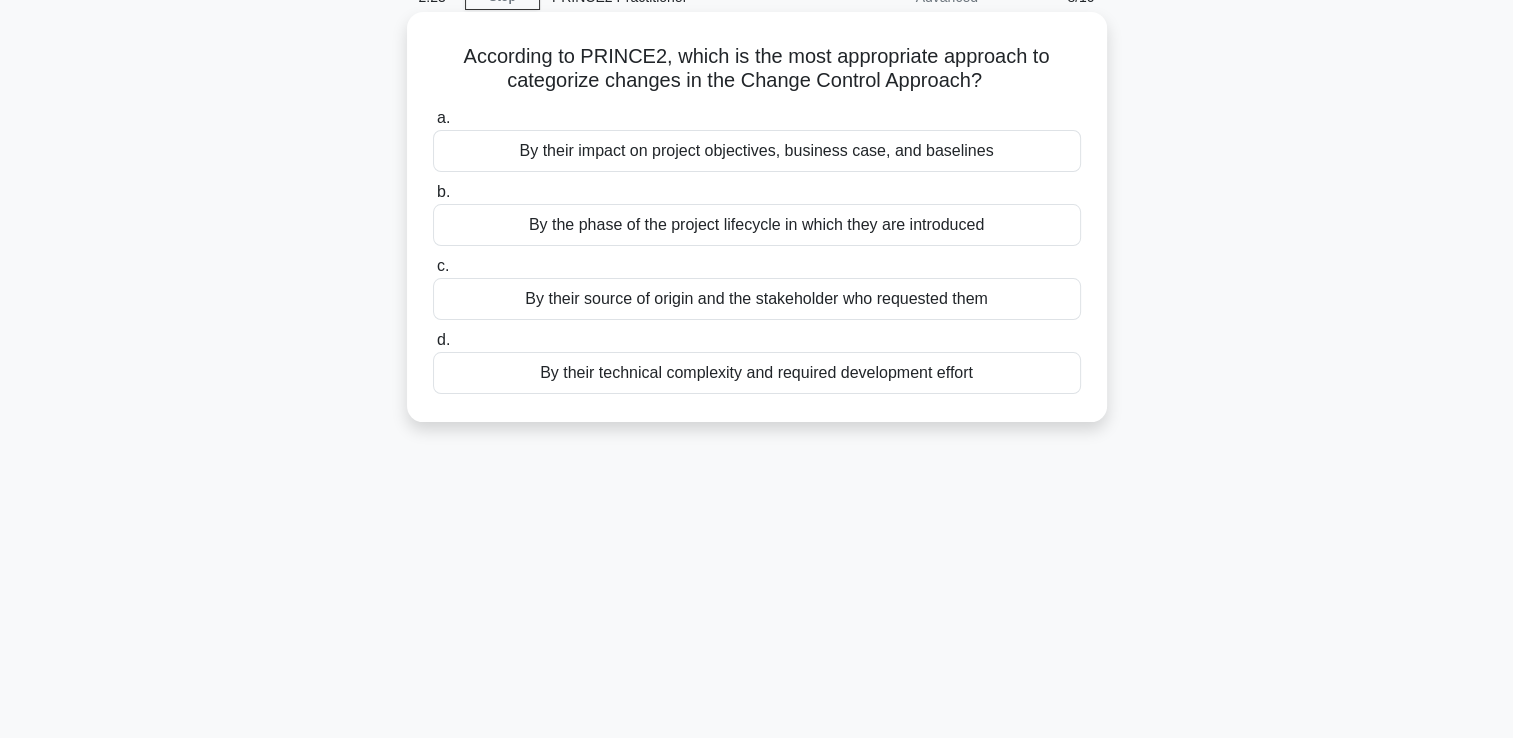 click on "By their impact on project objectives, business case, and baselines" at bounding box center [757, 151] 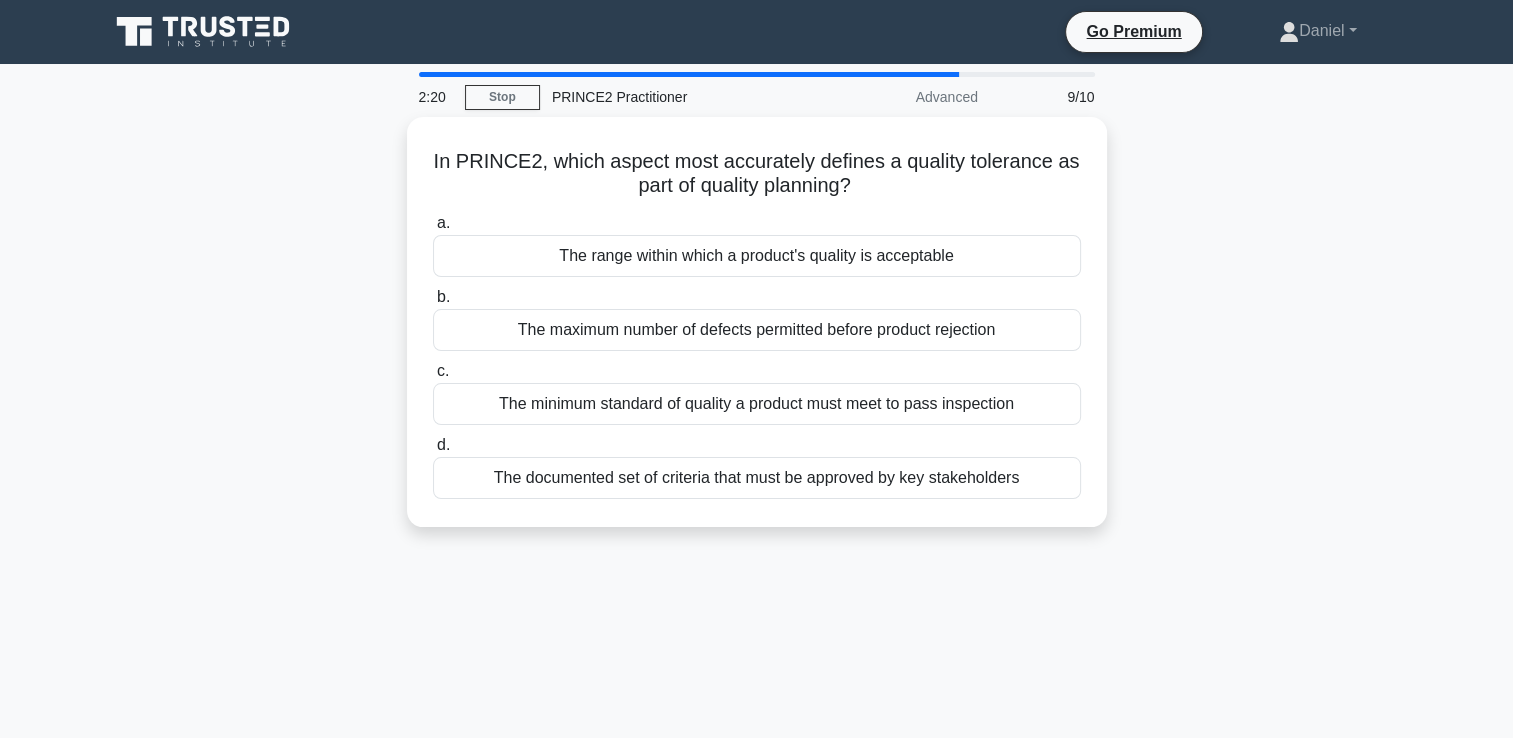 scroll, scrollTop: 100, scrollLeft: 0, axis: vertical 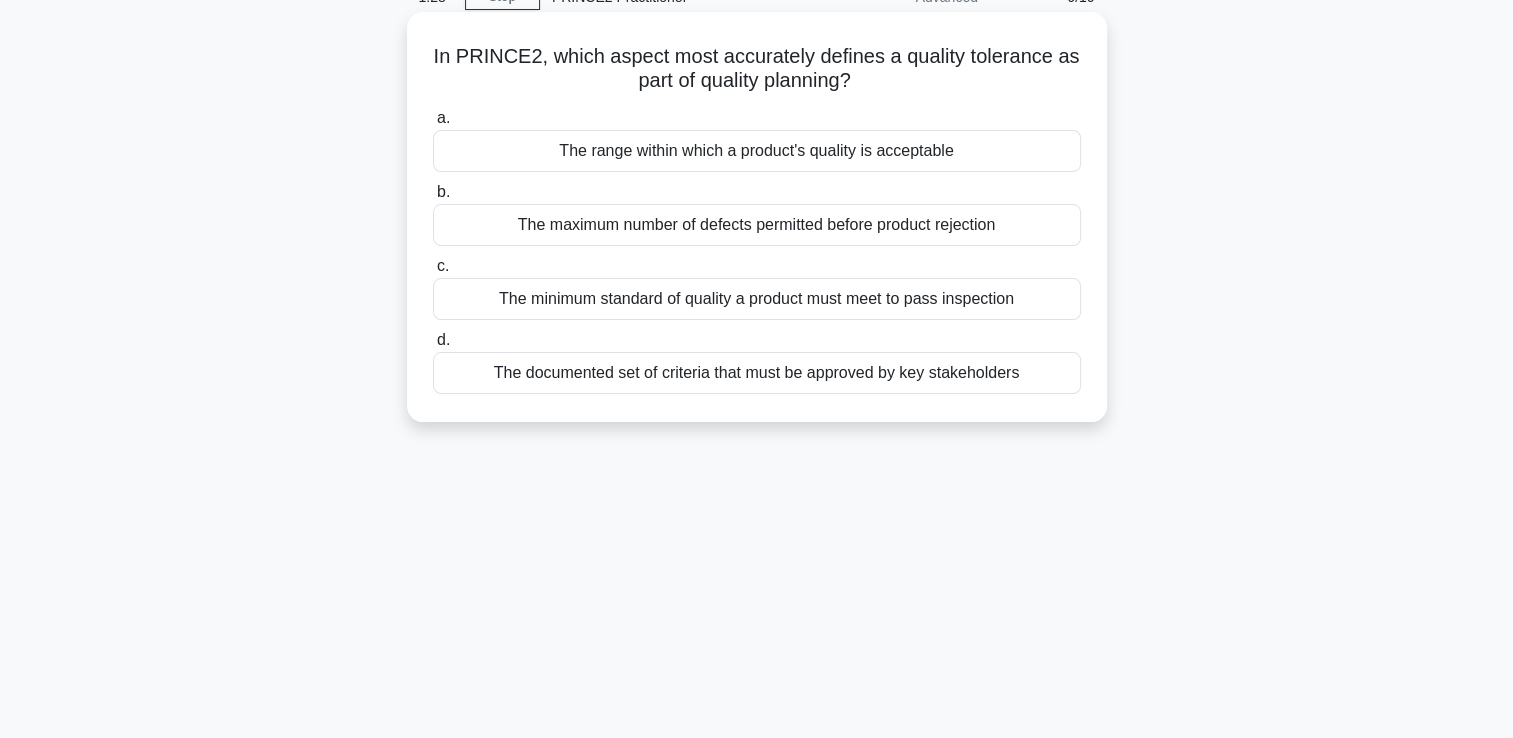 click on "The range within which a product's quality is acceptable" at bounding box center [757, 151] 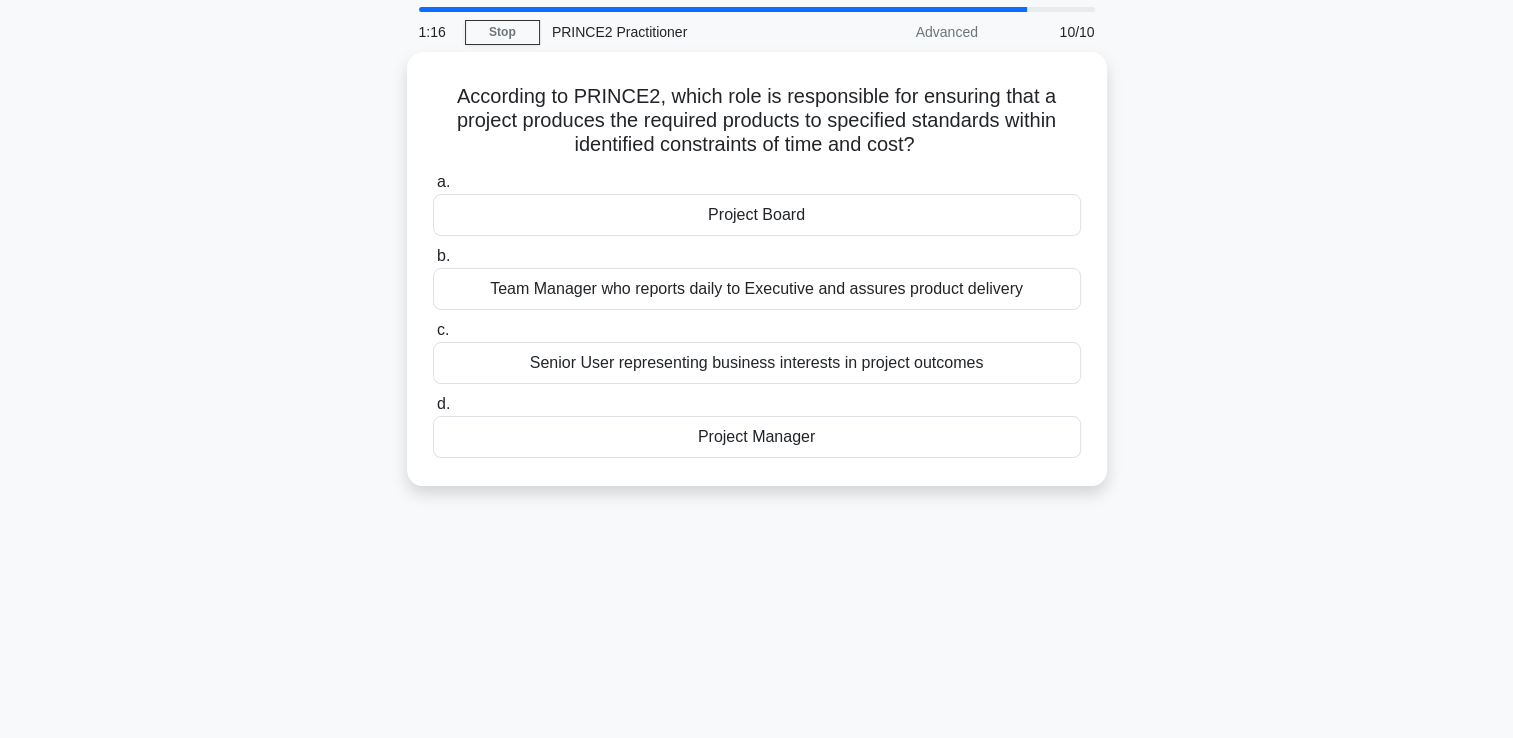 scroll, scrollTop: 100, scrollLeft: 0, axis: vertical 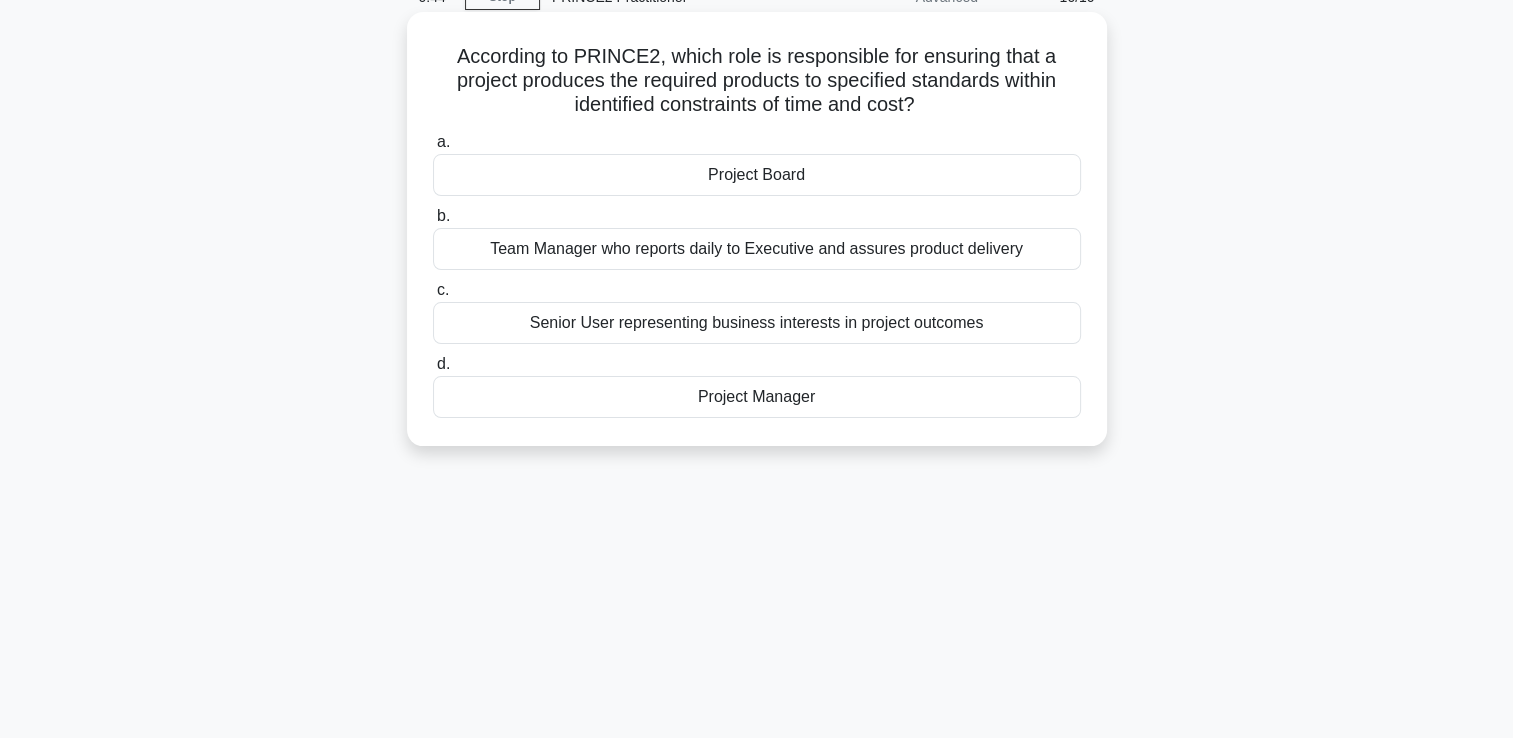 click on "Project Manager" at bounding box center (757, 397) 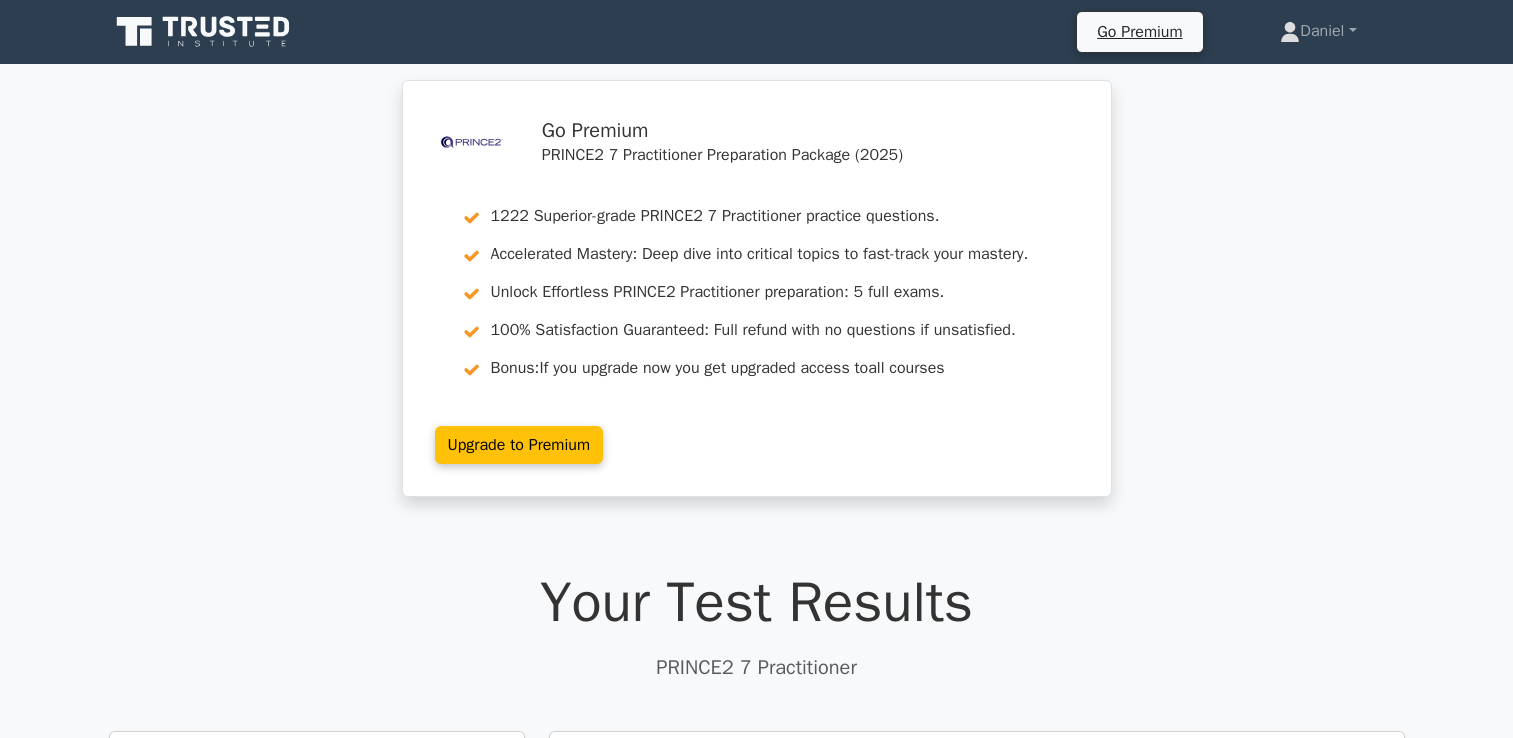 scroll, scrollTop: 0, scrollLeft: 0, axis: both 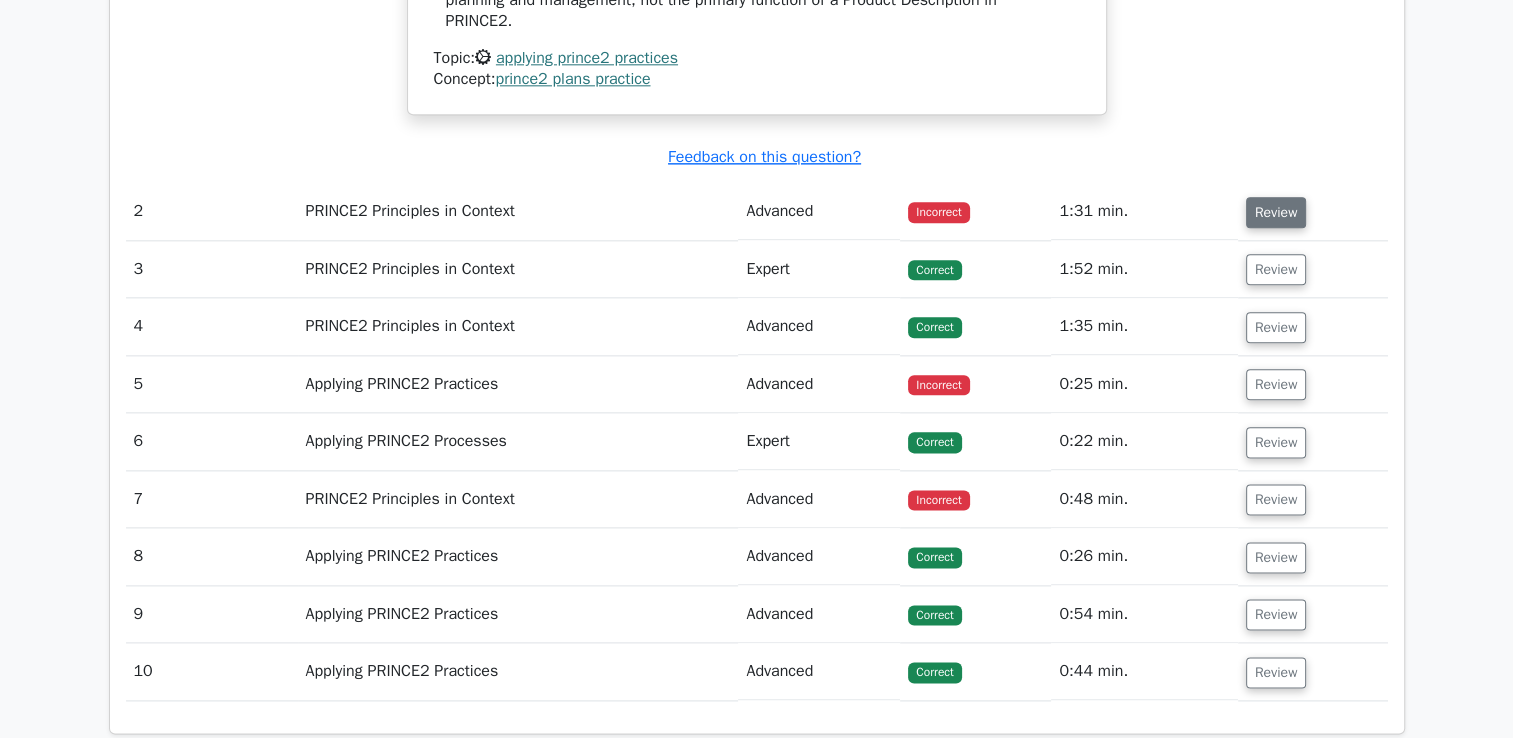 click on "Review" at bounding box center (1276, 212) 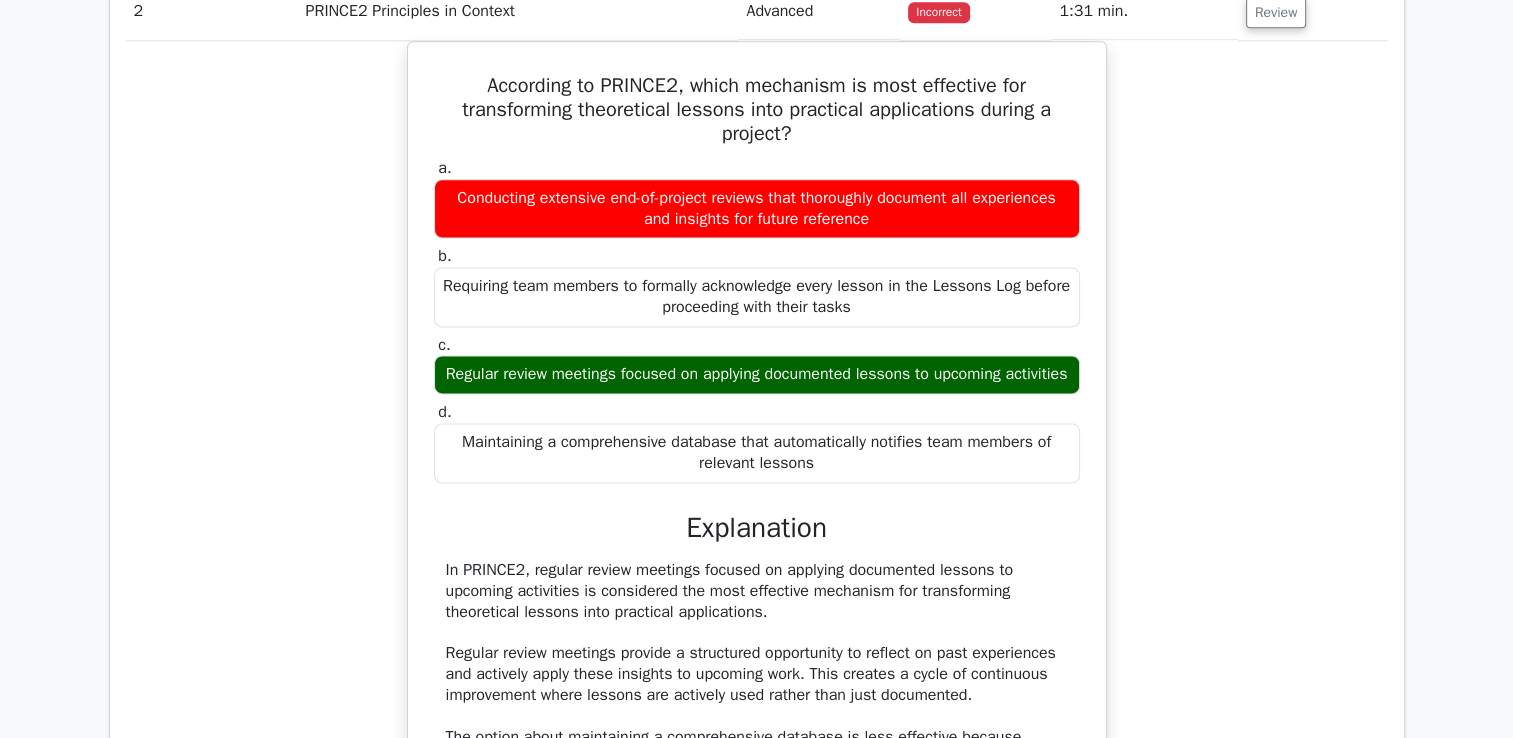 scroll, scrollTop: 2500, scrollLeft: 0, axis: vertical 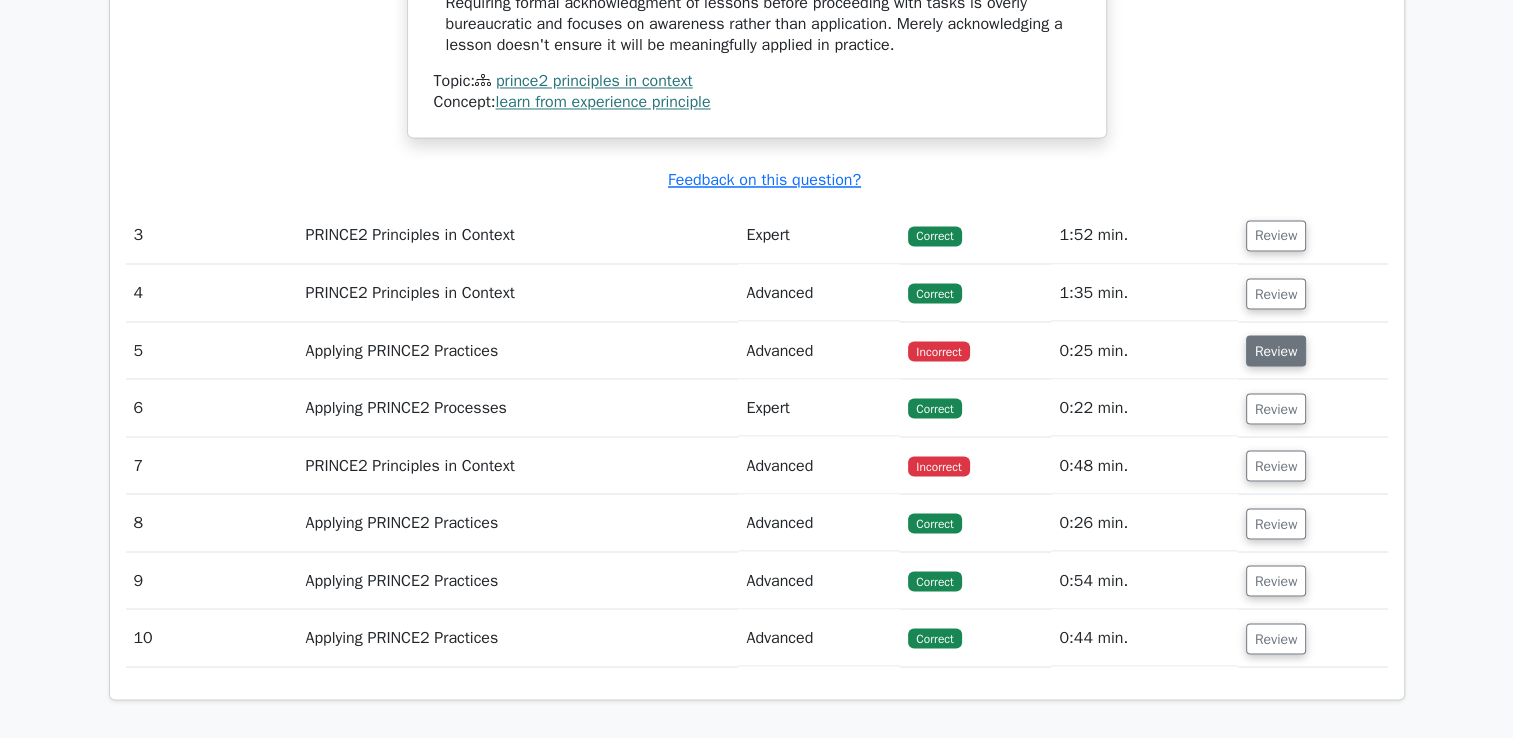 click on "Review" at bounding box center (1276, 350) 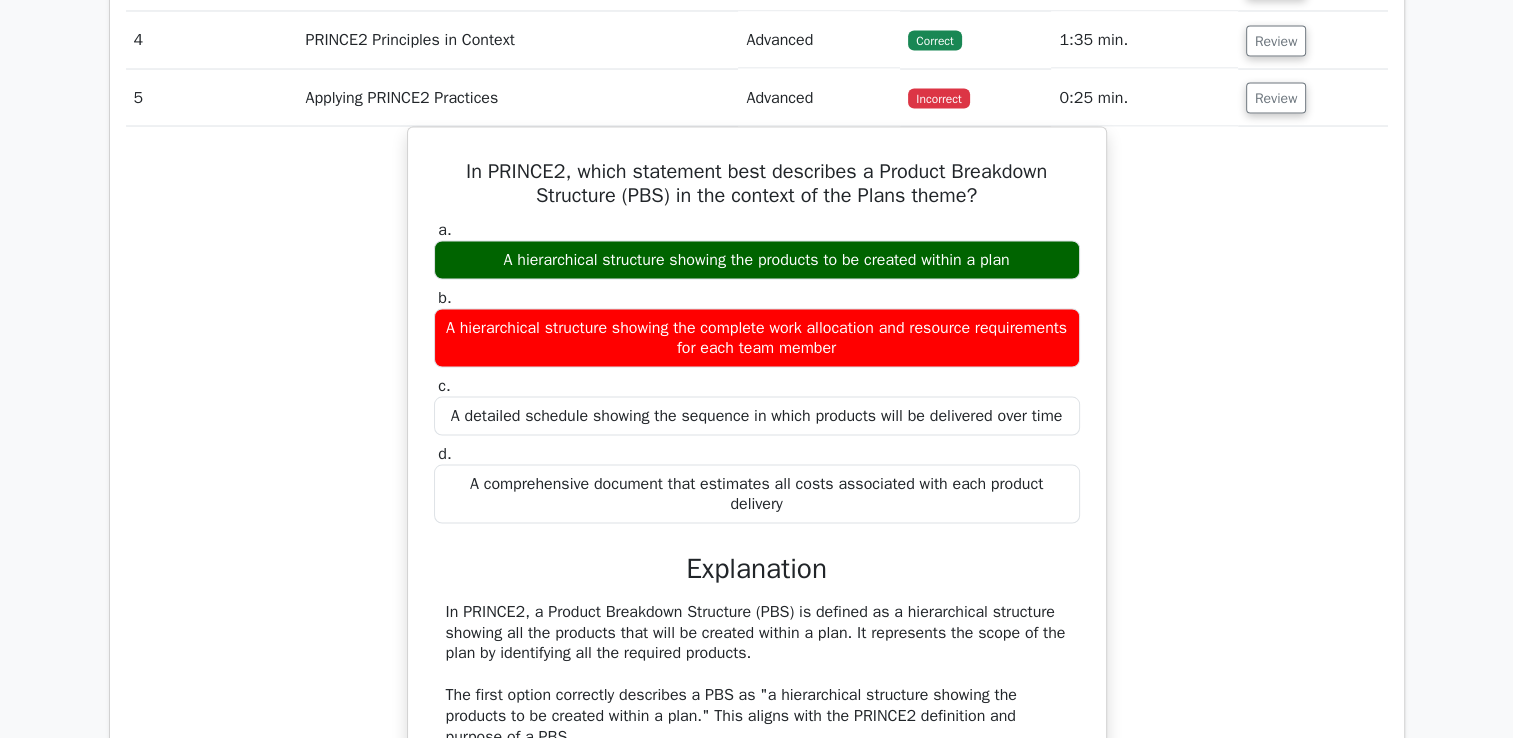 scroll, scrollTop: 3800, scrollLeft: 0, axis: vertical 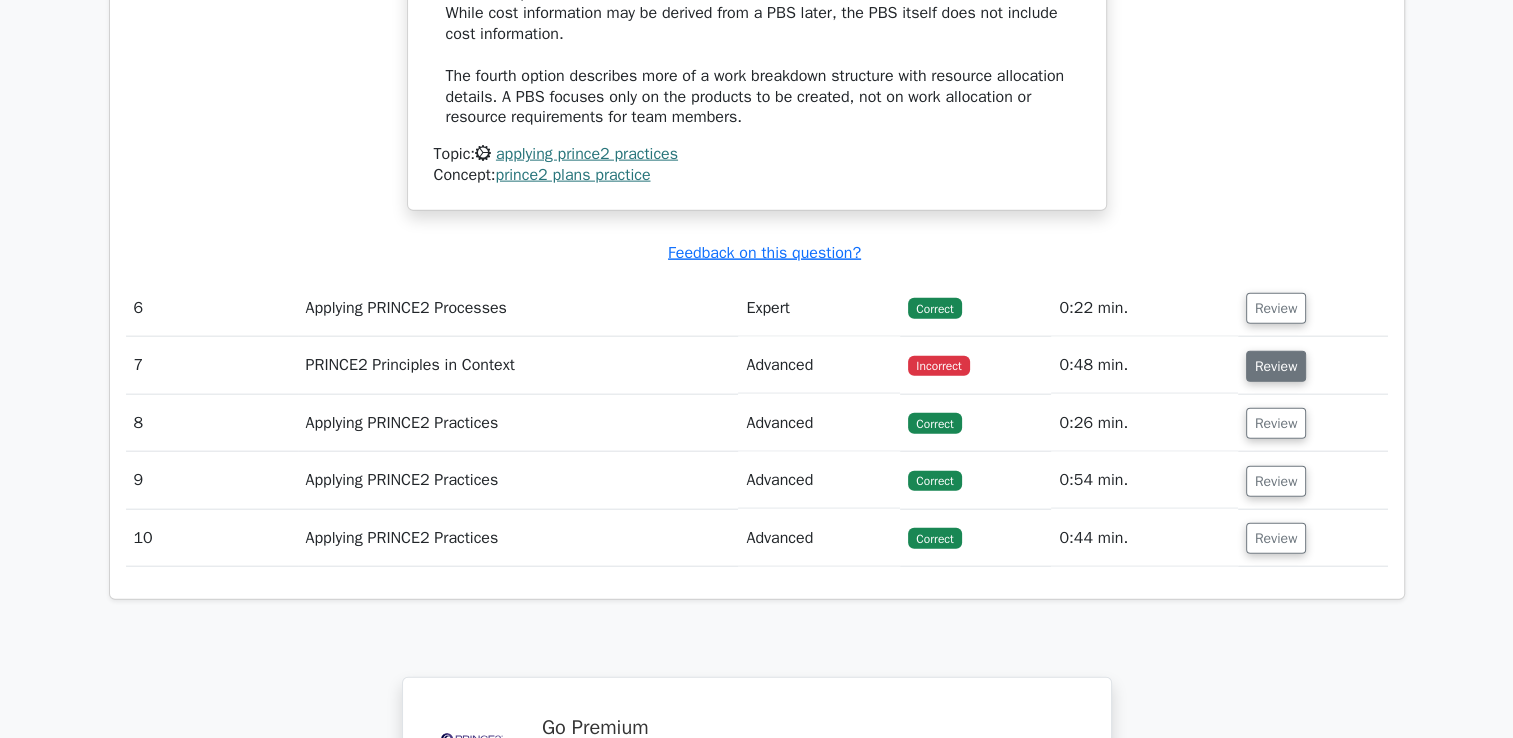 click on "Review" at bounding box center [1276, 366] 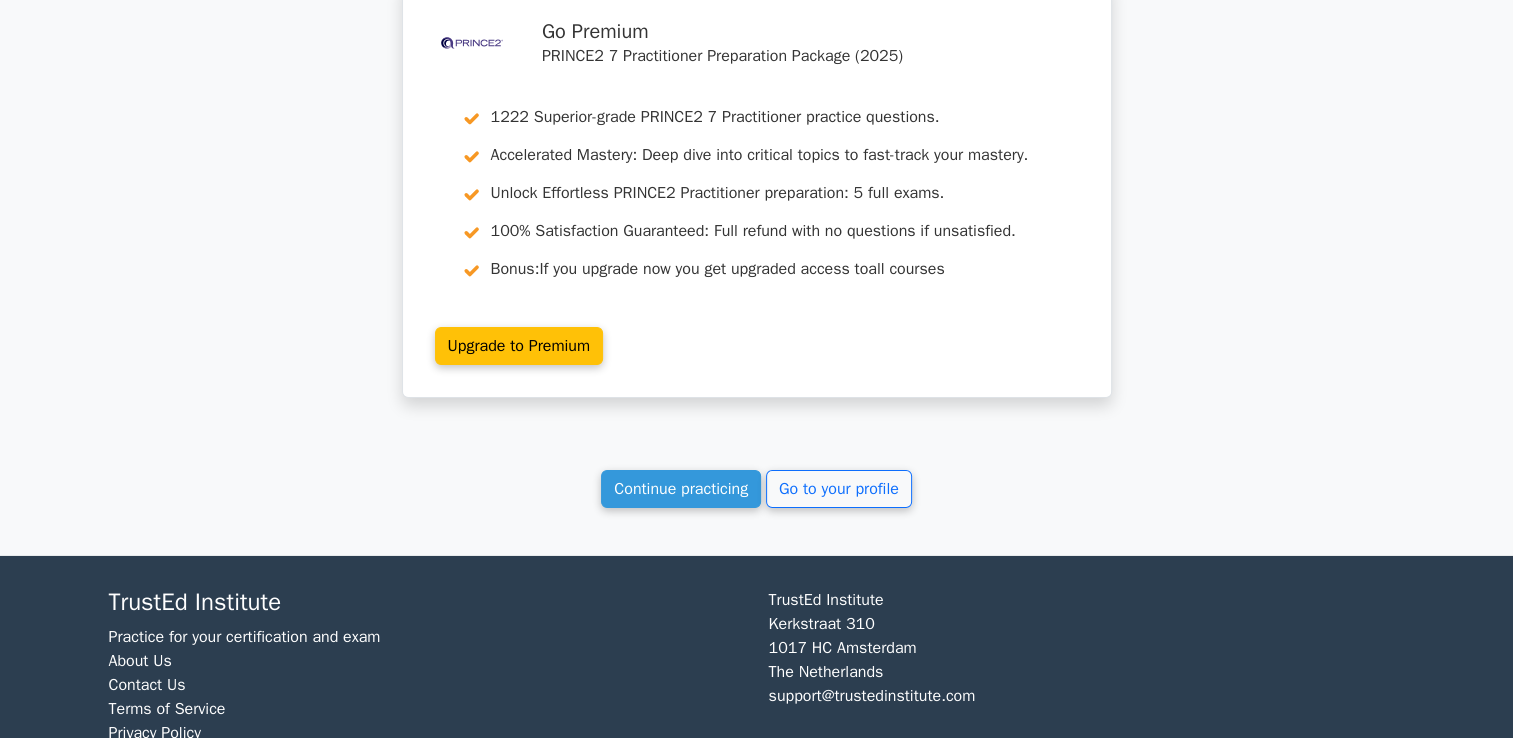 scroll, scrollTop: 6520, scrollLeft: 0, axis: vertical 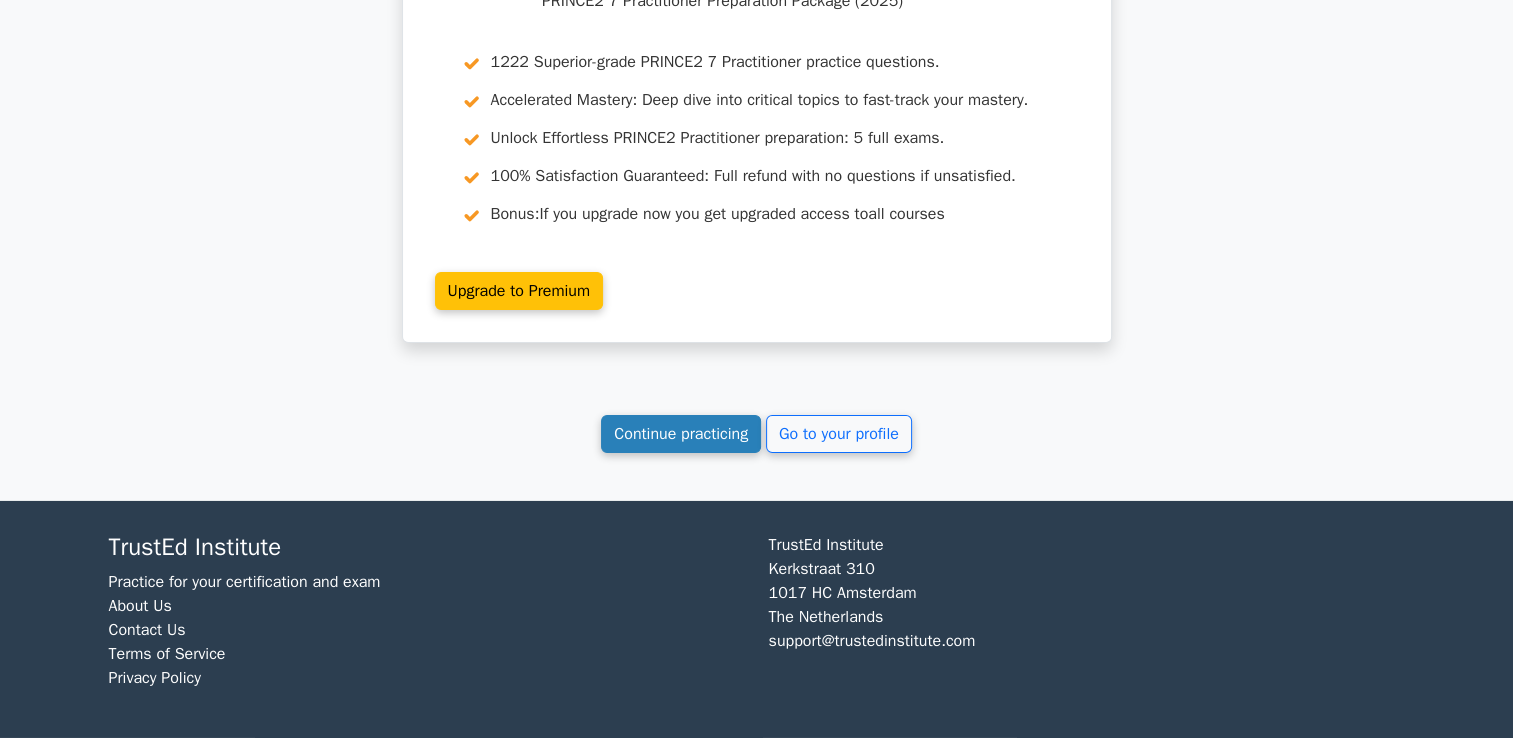 click on "Continue practicing" at bounding box center [681, 434] 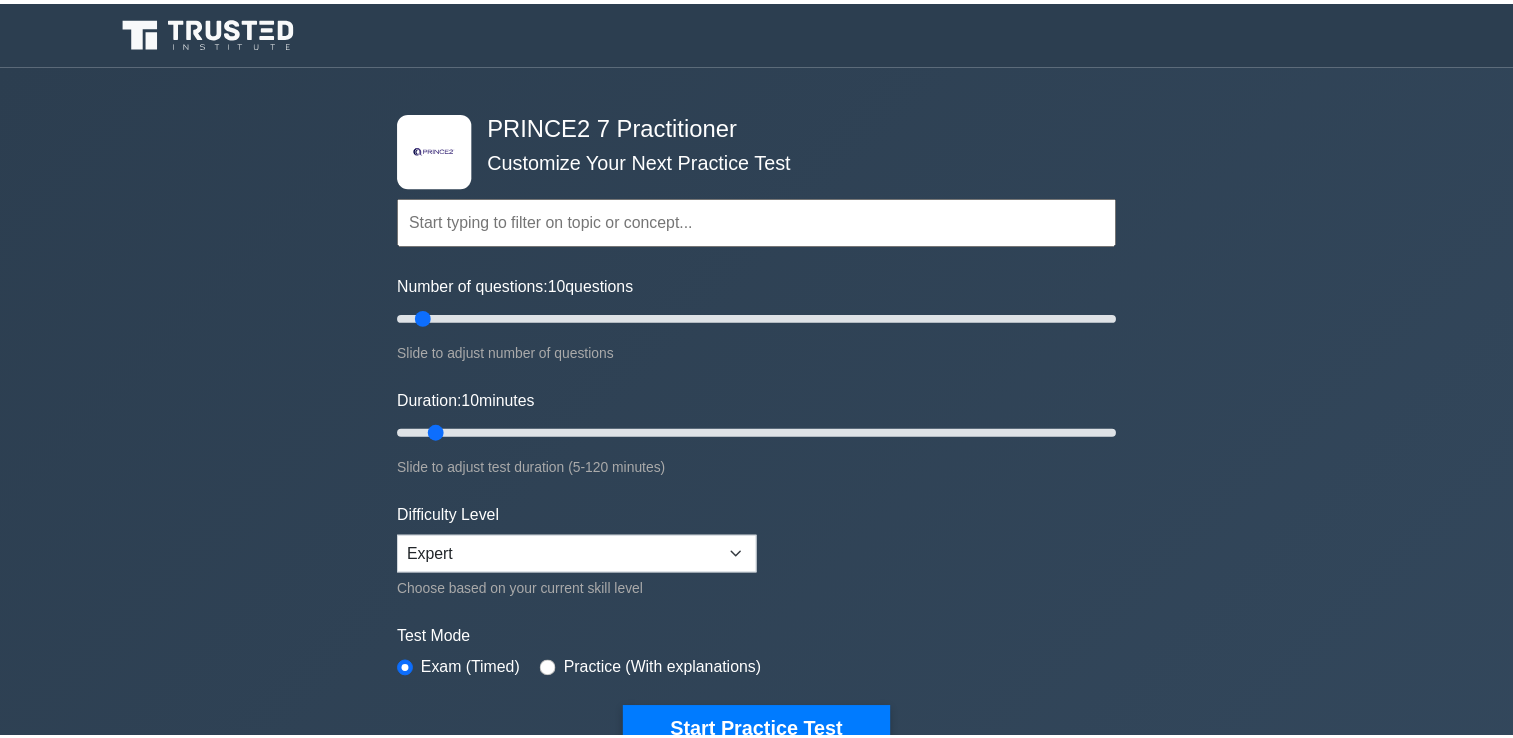 scroll, scrollTop: 0, scrollLeft: 0, axis: both 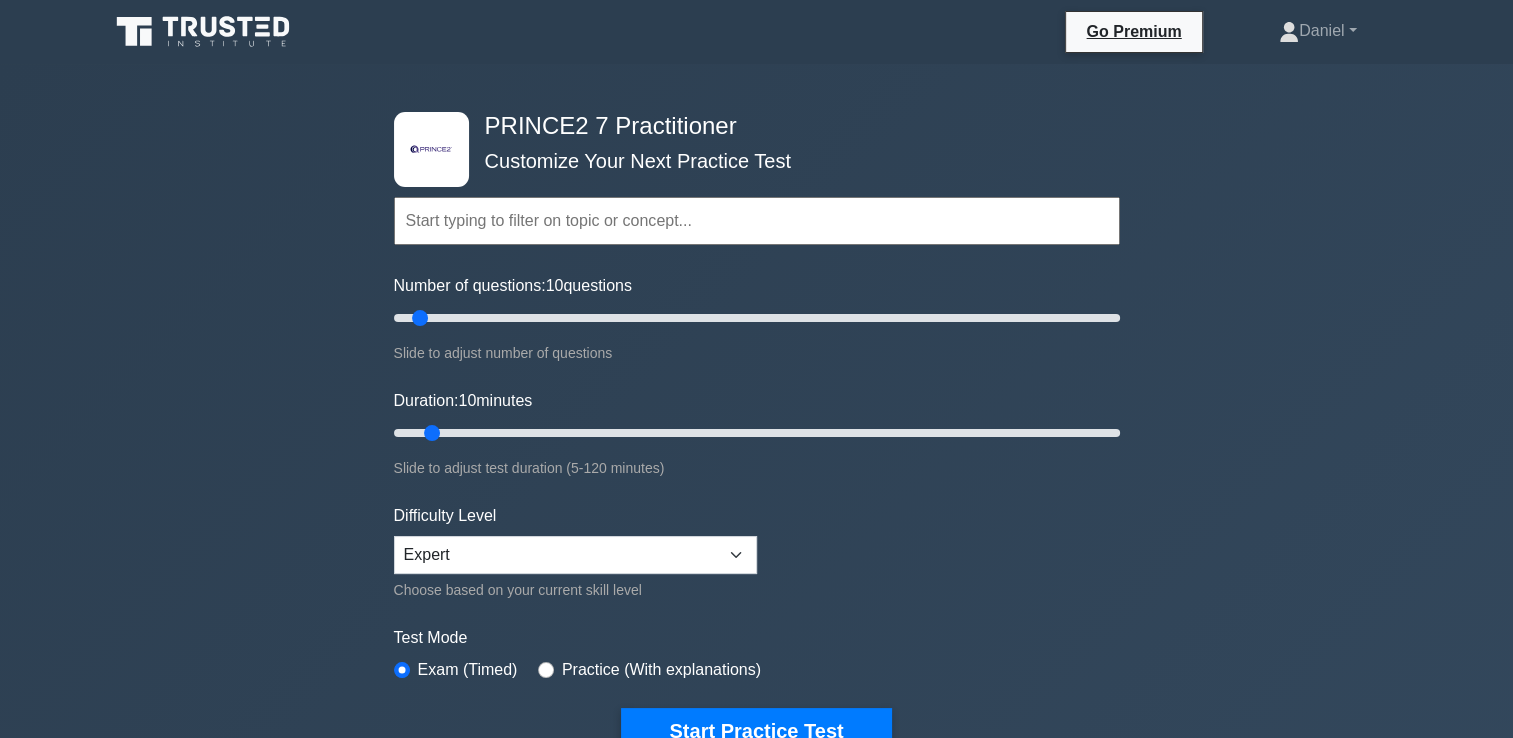 click on ".st0{fill-rule:evenodd;clip-rule:evenodd;fill:#000041;} .st1{fill-rule:evenodd;clip-rule:evenodd;fill:#4A3B83;} .st2{fill-rule:evenodd;clip-rule:evenodd;fill:#A89DC3;} .st3{fill:#4A3B83;}
PRINCE2 7 Practitioner
Customize Your Next Practice Test
Topics
PRINCE2 Principles in Context
Effective People Management in PRINCE2
Applying PRINCE2 Practices
Applying PRINCE2 Processes
Concepts
10" at bounding box center [756, 655] 